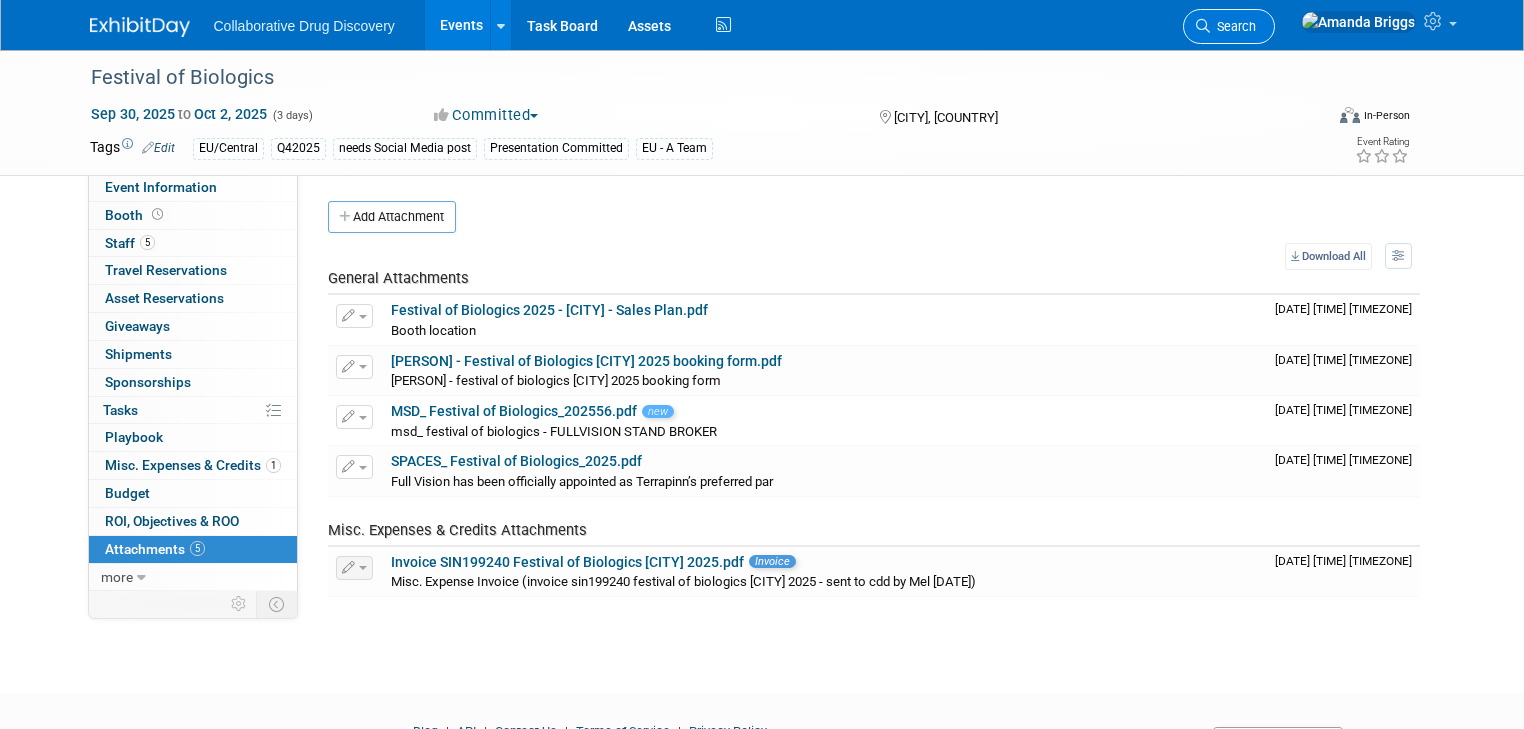 scroll, scrollTop: 0, scrollLeft: 0, axis: both 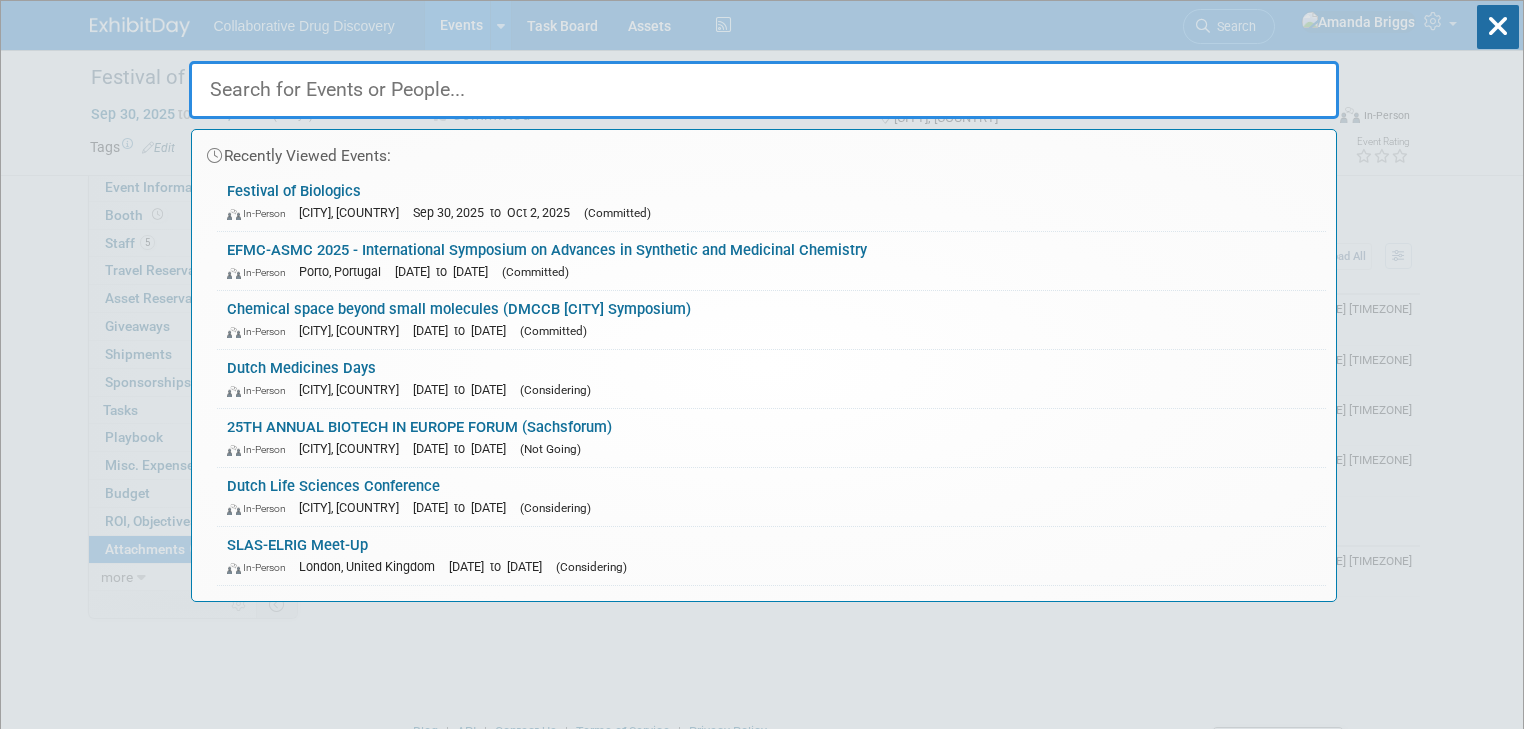 paste on "Eurobiotech 2026 Congress" 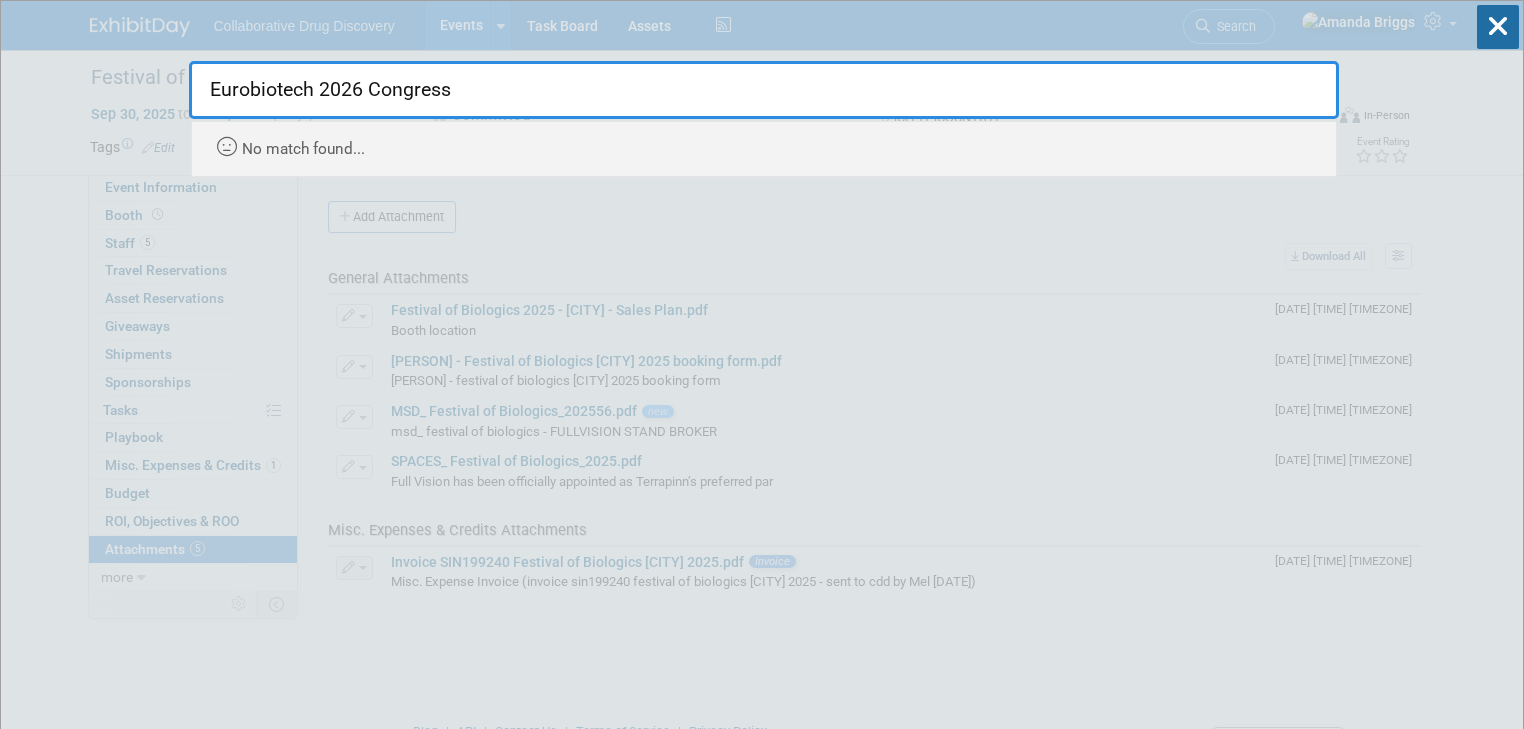 drag, startPoint x: 516, startPoint y: 92, endPoint x: 317, endPoint y: 84, distance: 199.16074 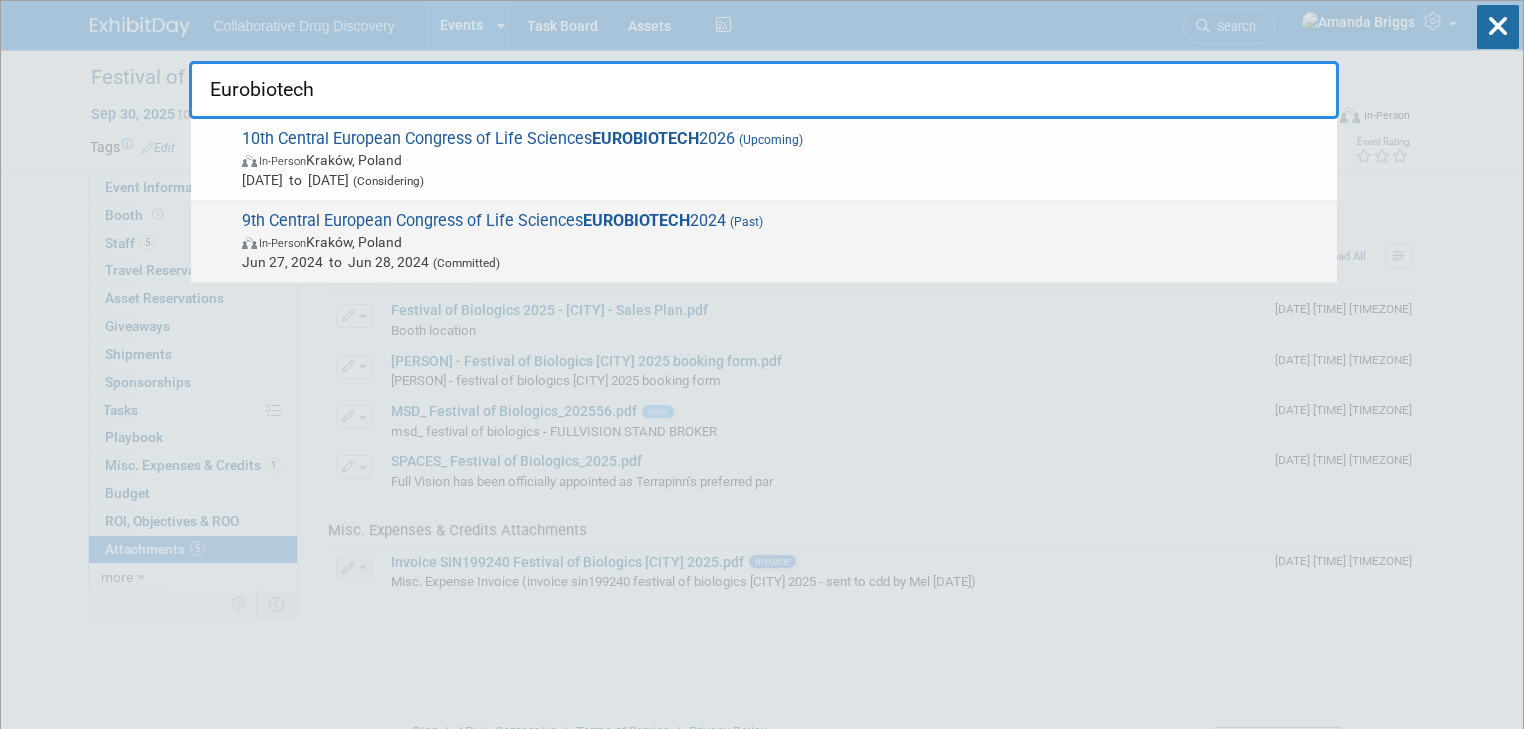 type on "Eurobiotech" 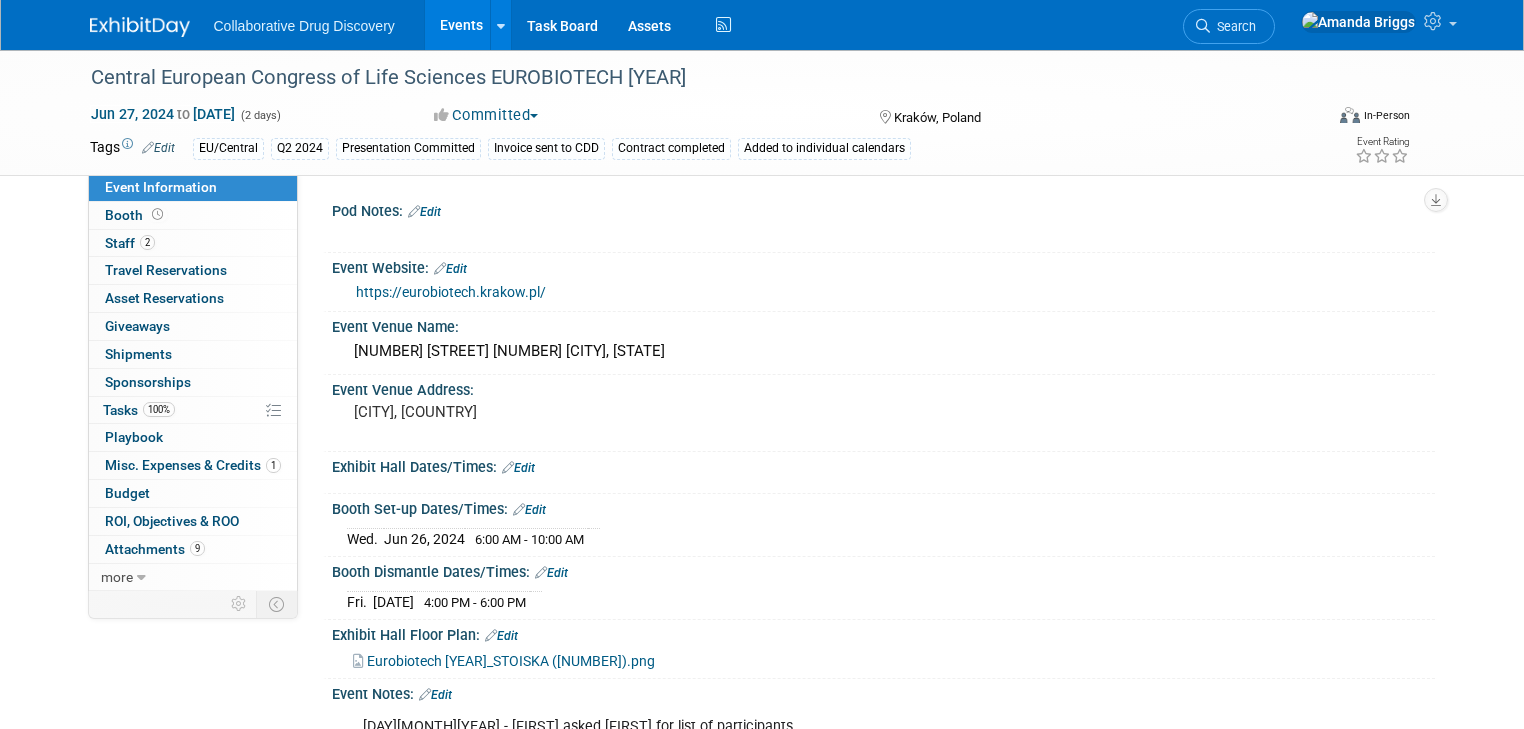 scroll, scrollTop: 0, scrollLeft: 0, axis: both 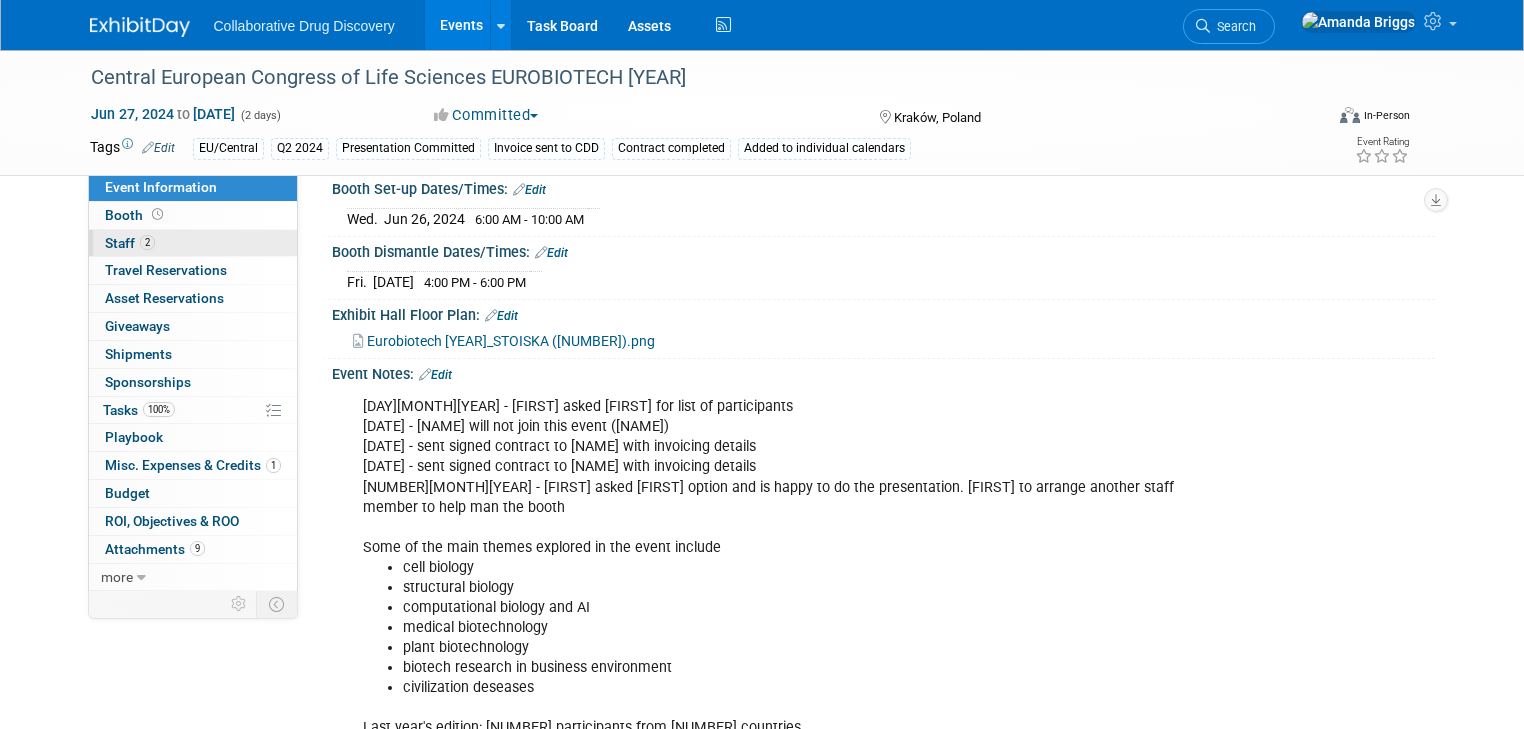 click on "Staff 2" at bounding box center [130, 243] 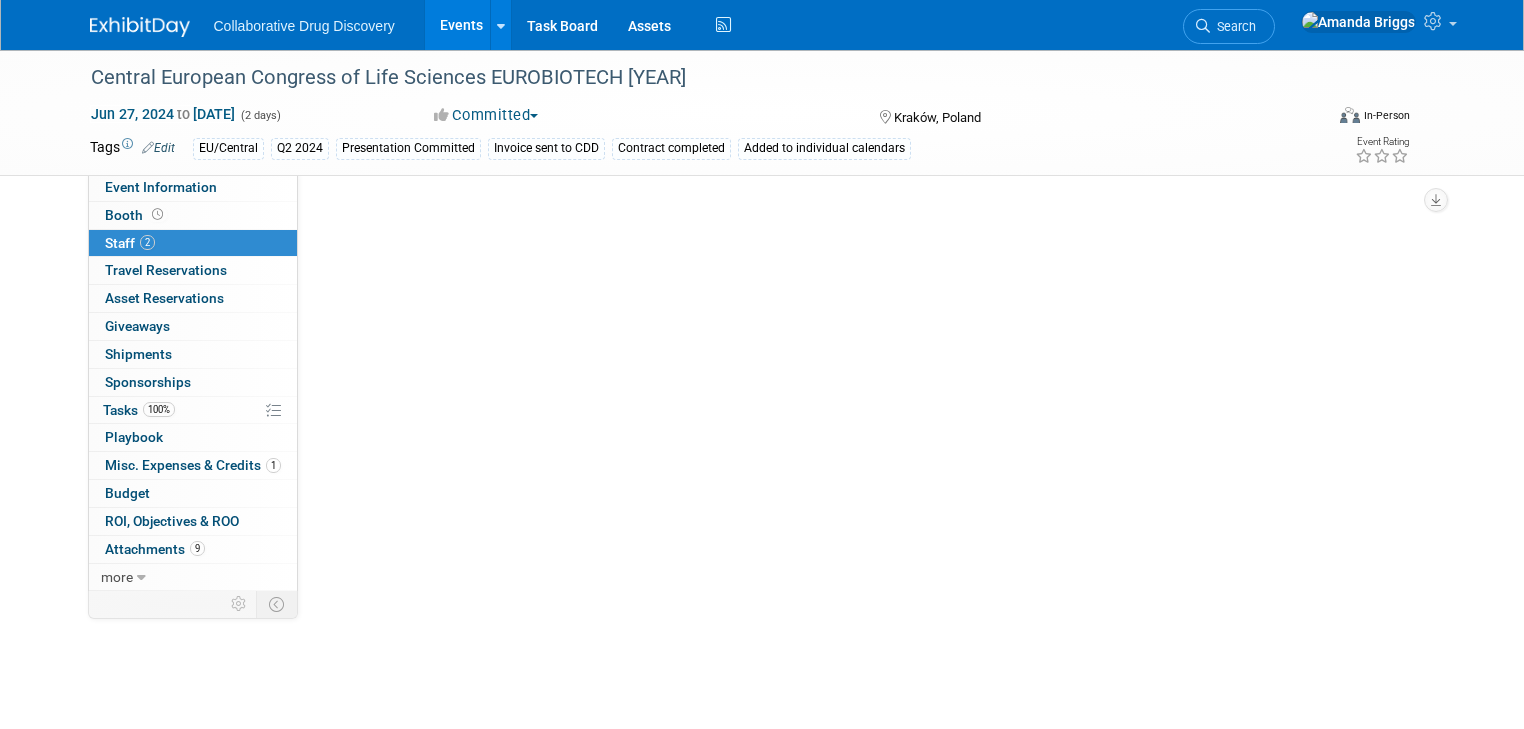 scroll, scrollTop: 0, scrollLeft: 0, axis: both 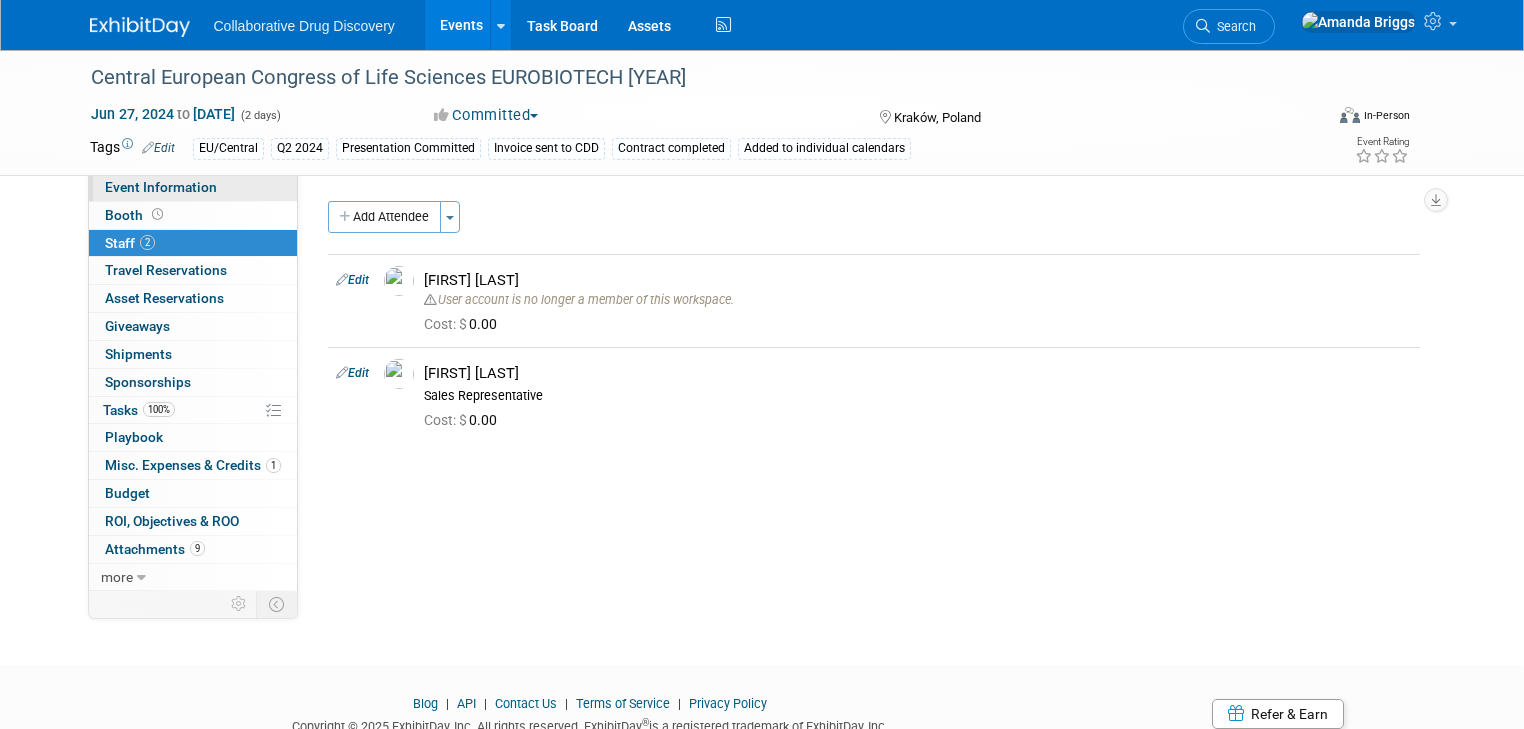 click on "Event Information" at bounding box center (161, 187) 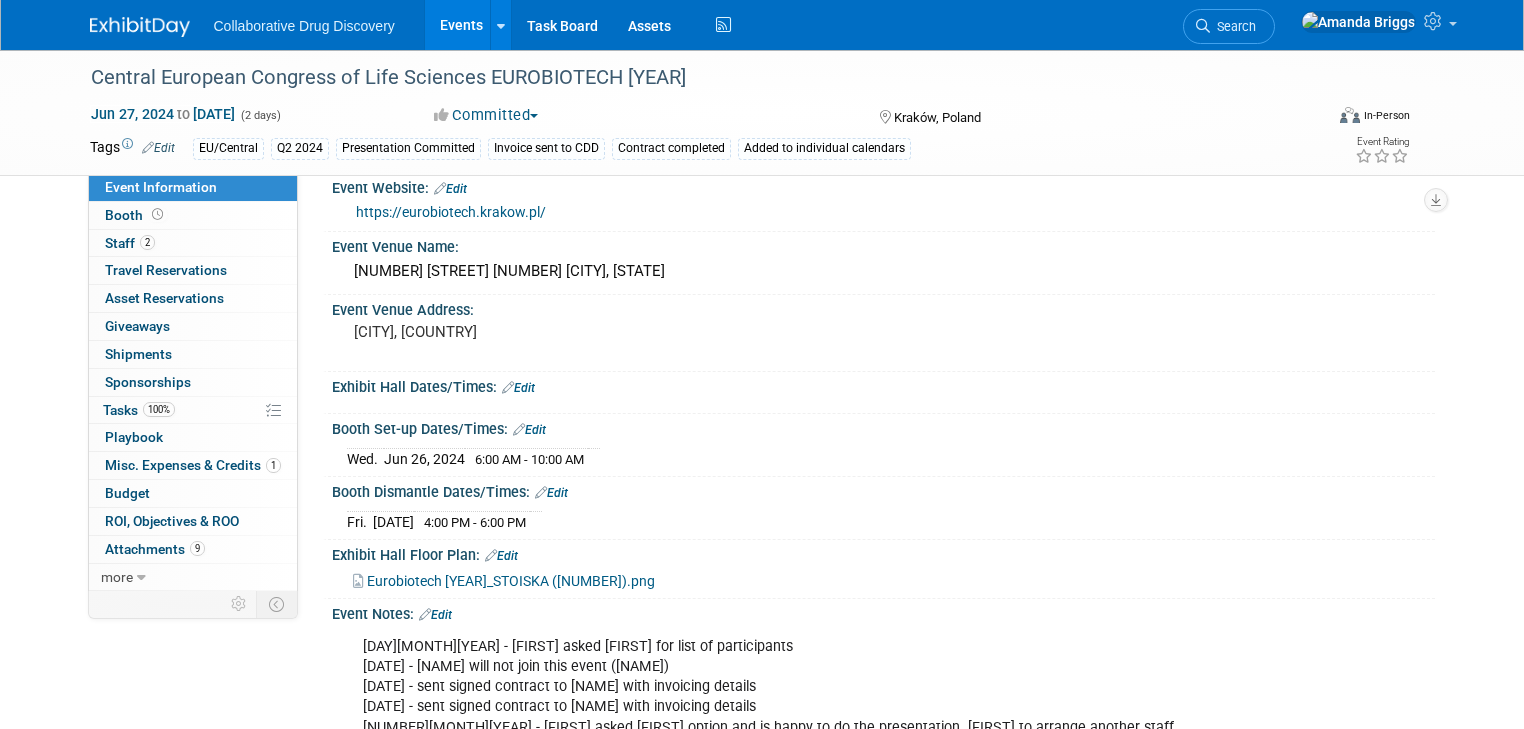 scroll, scrollTop: 0, scrollLeft: 0, axis: both 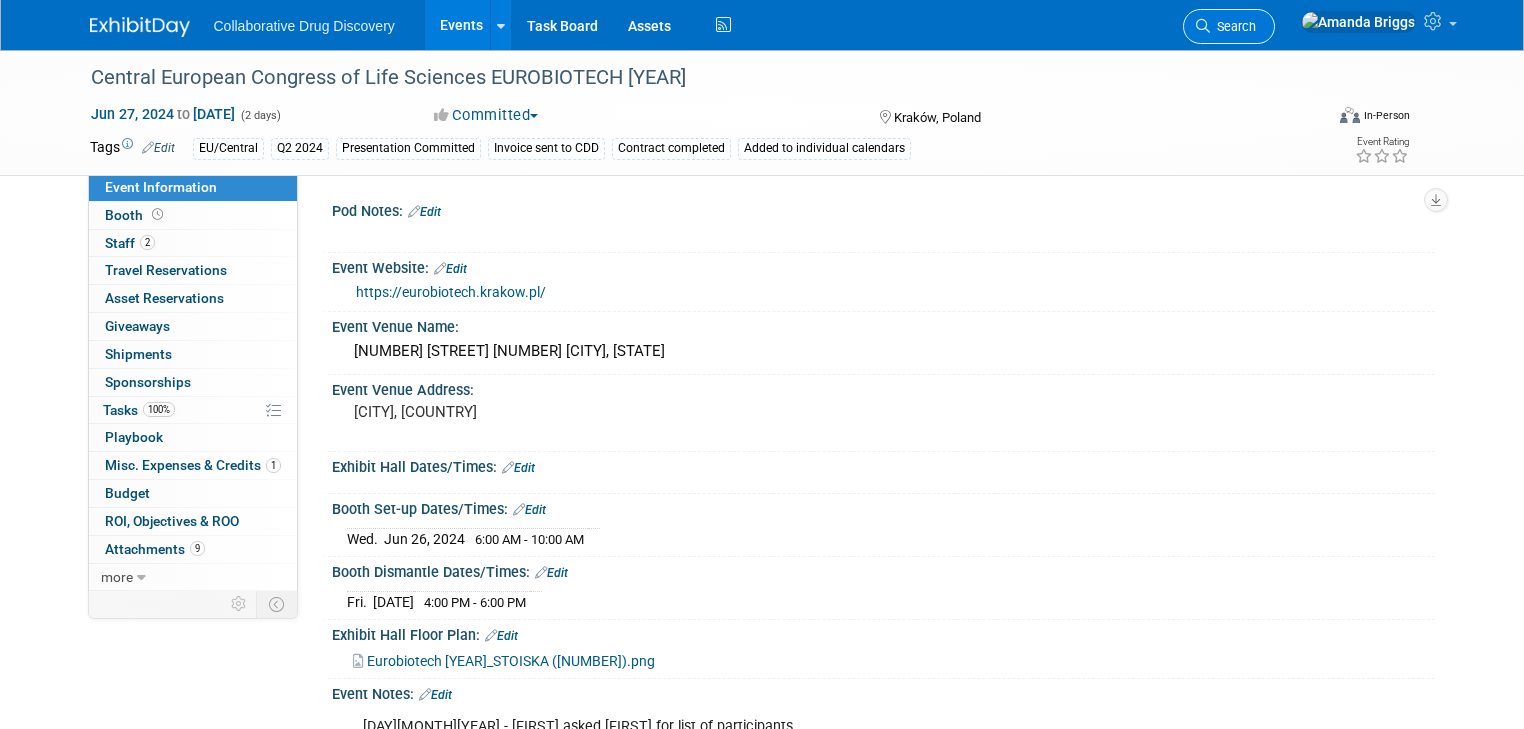 click on "Search" at bounding box center (1233, 26) 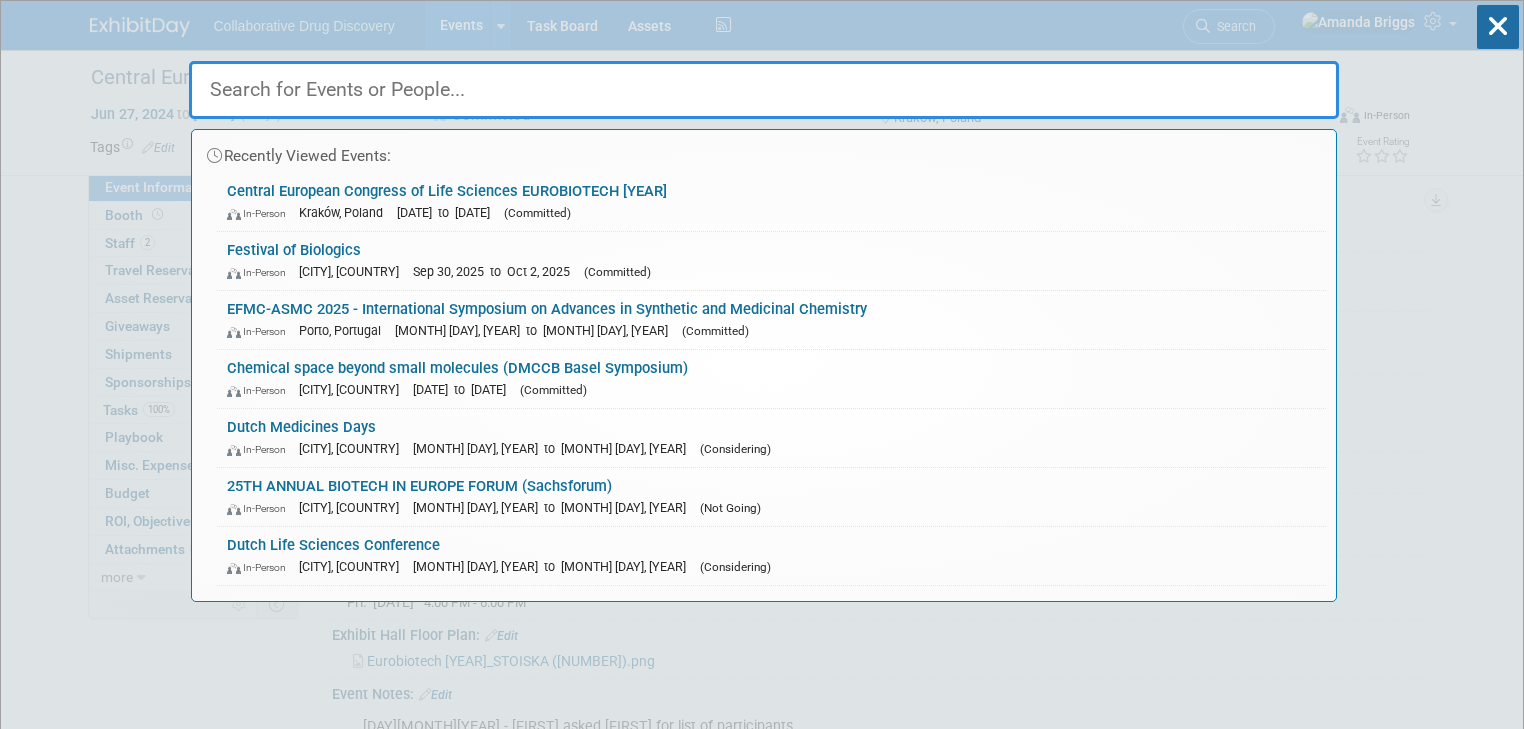 click at bounding box center (764, 90) 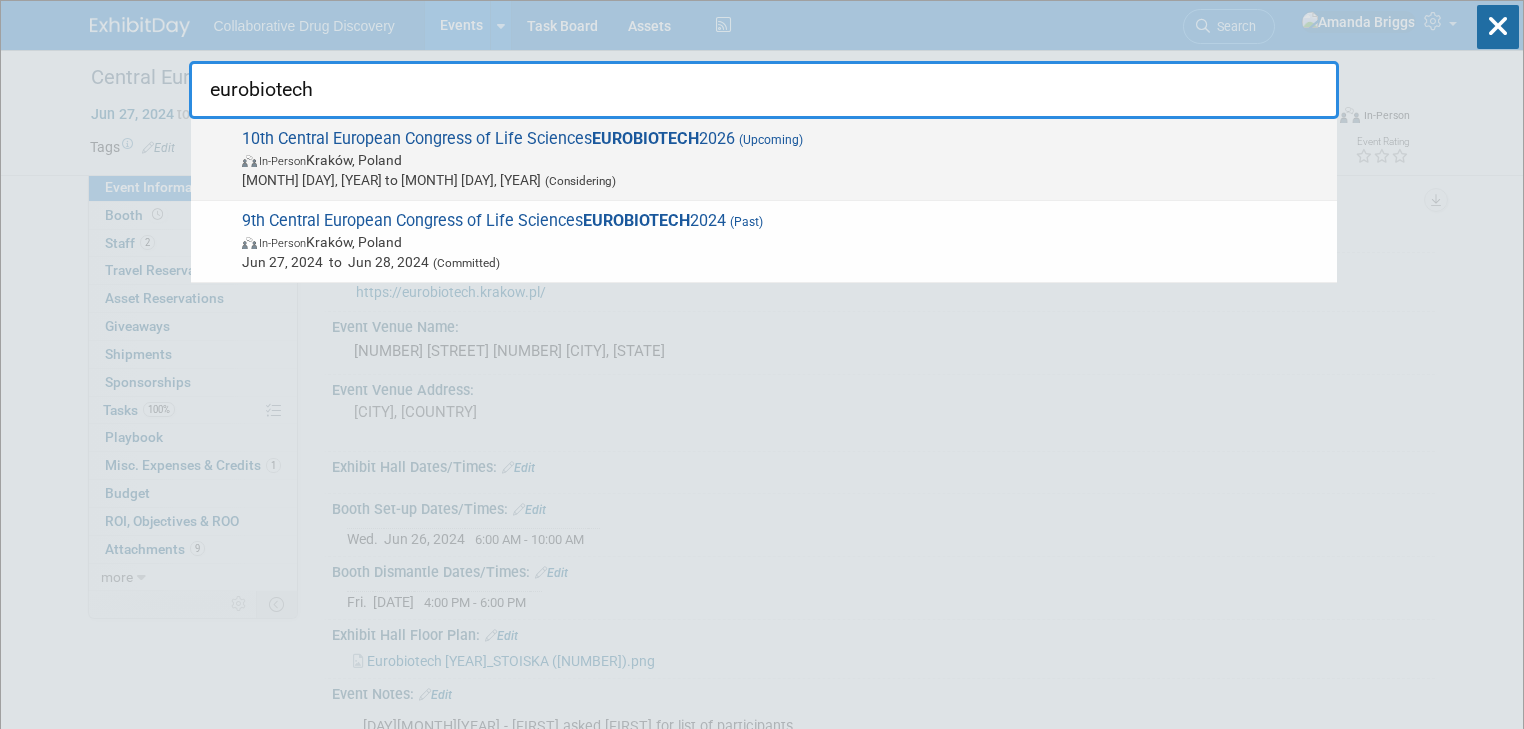 type on "eurobiotech" 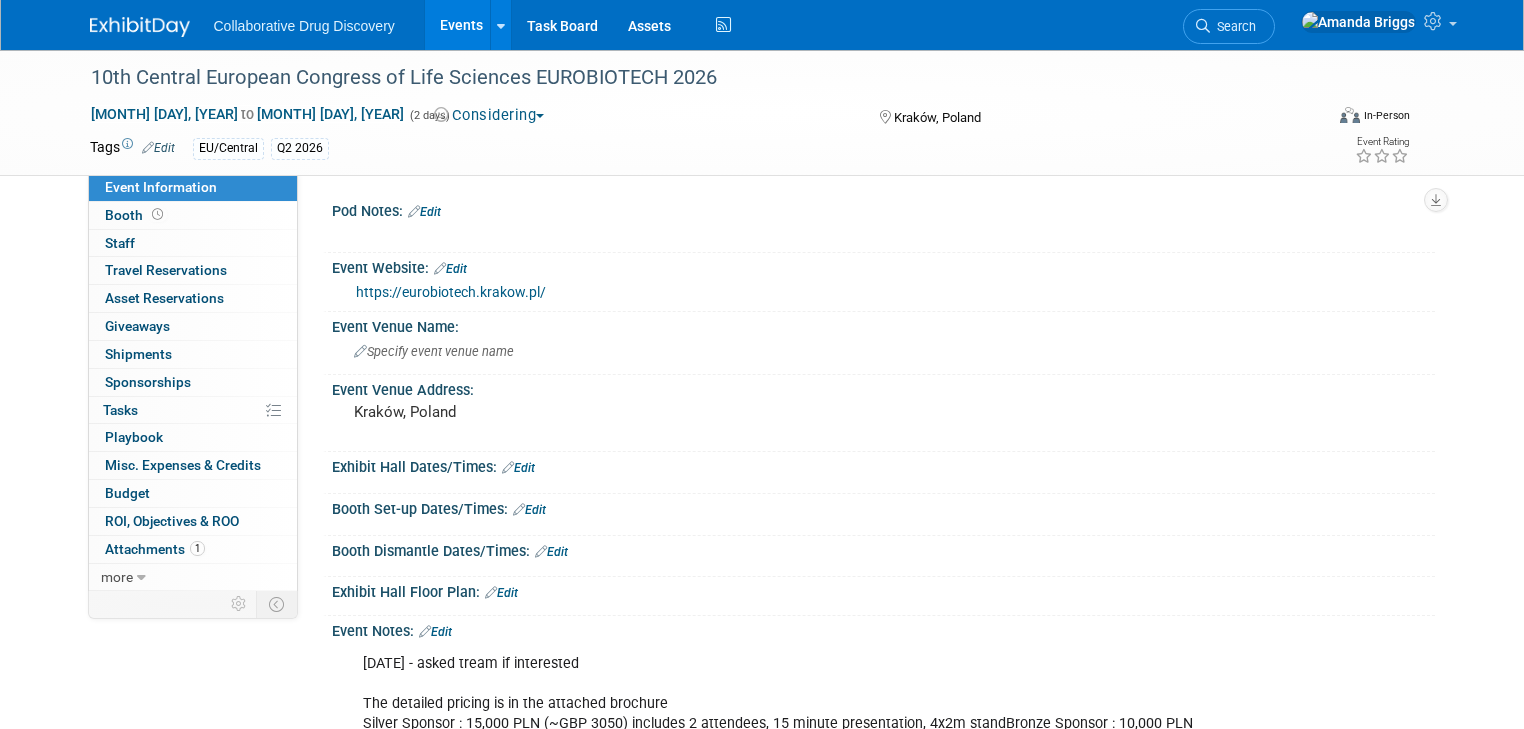 scroll, scrollTop: 0, scrollLeft: 0, axis: both 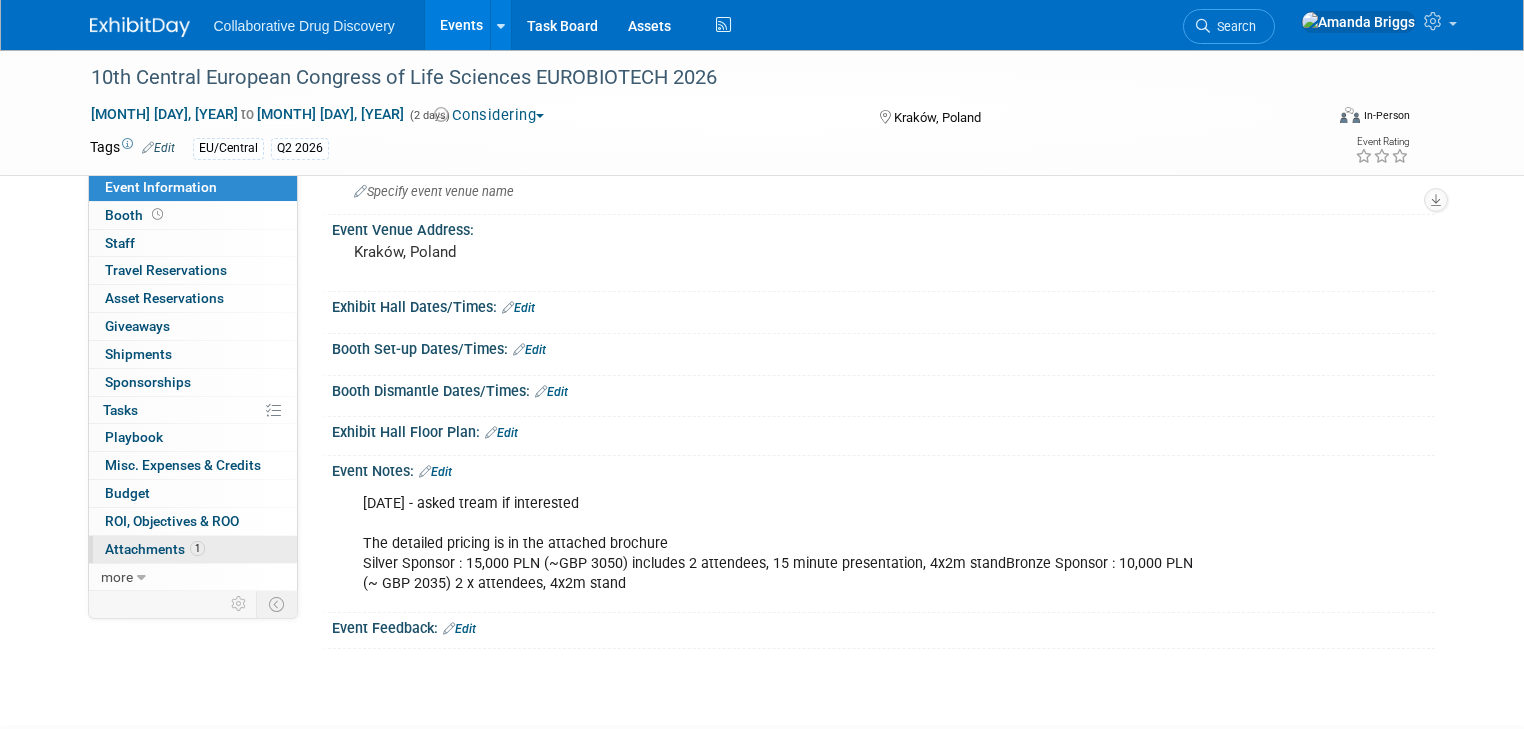 click on "Attachments 1" at bounding box center [155, 549] 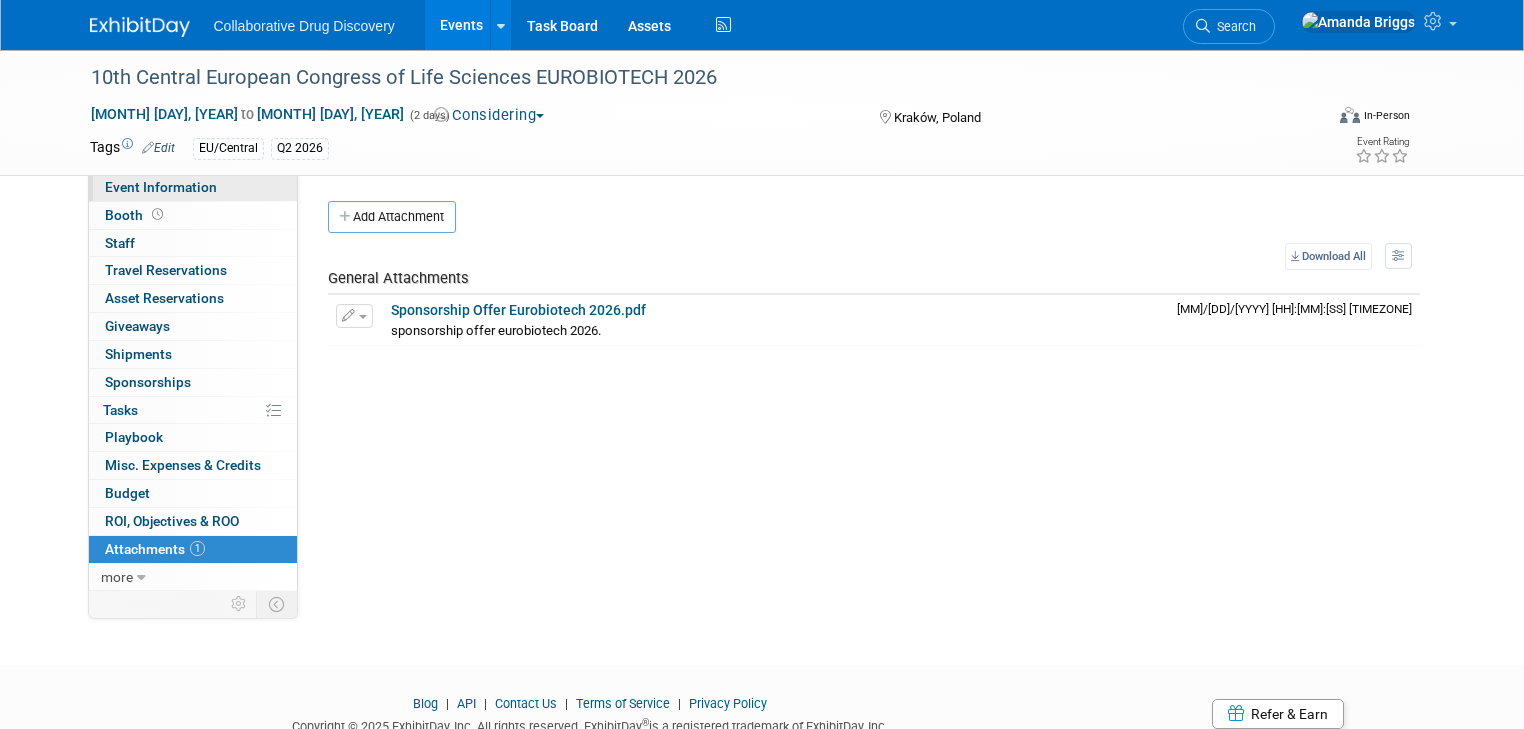 click on "Event Information" at bounding box center [161, 187] 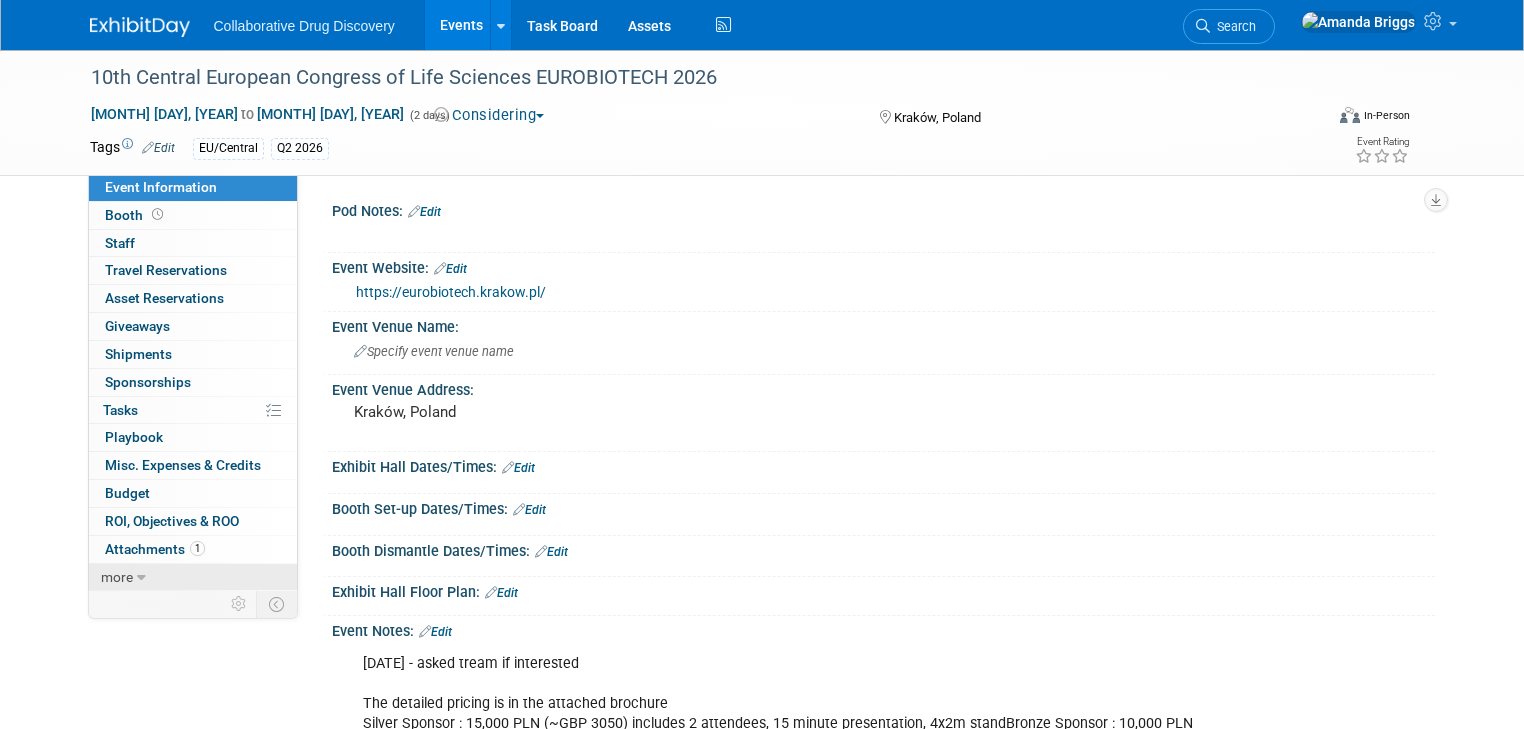 click on "more" at bounding box center (117, 577) 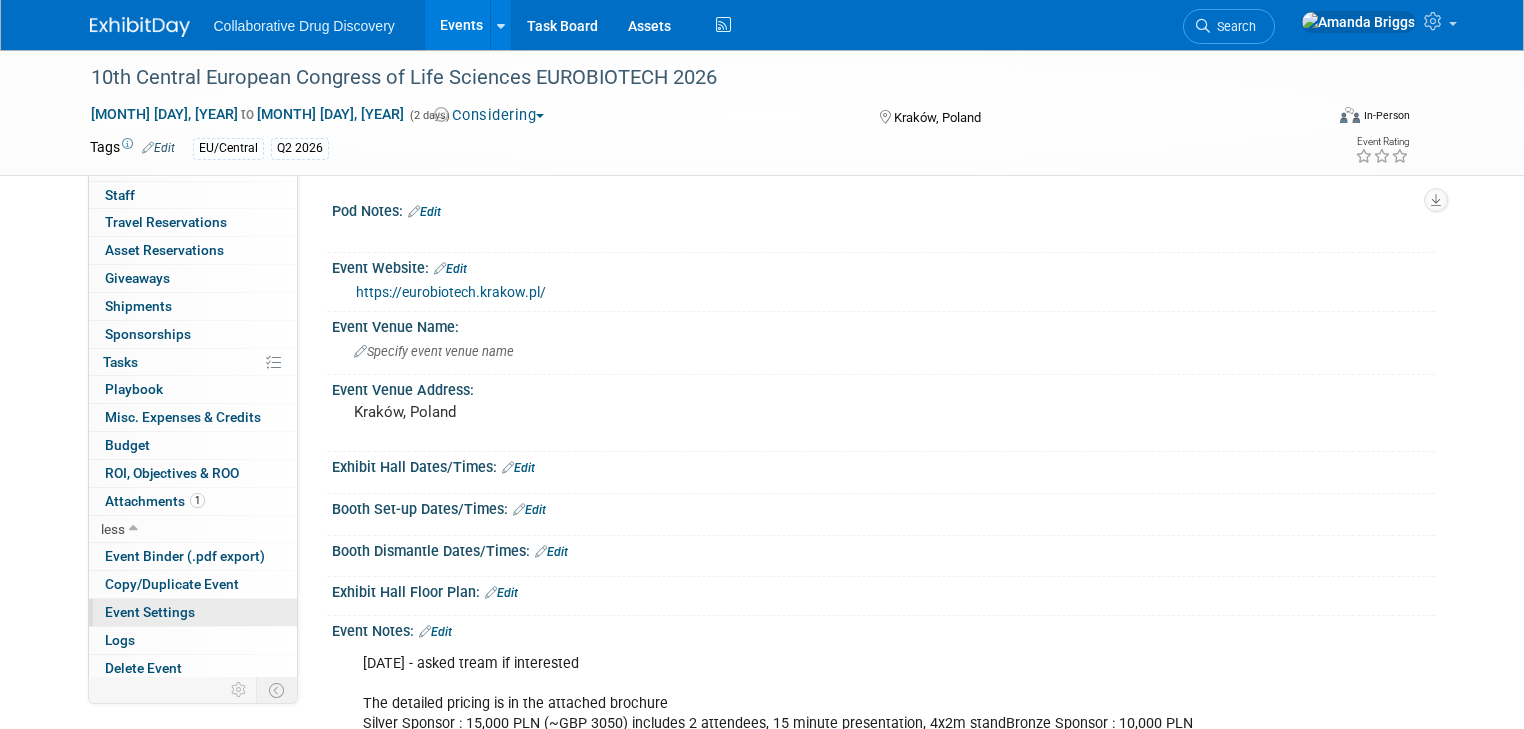 scroll, scrollTop: 49, scrollLeft: 0, axis: vertical 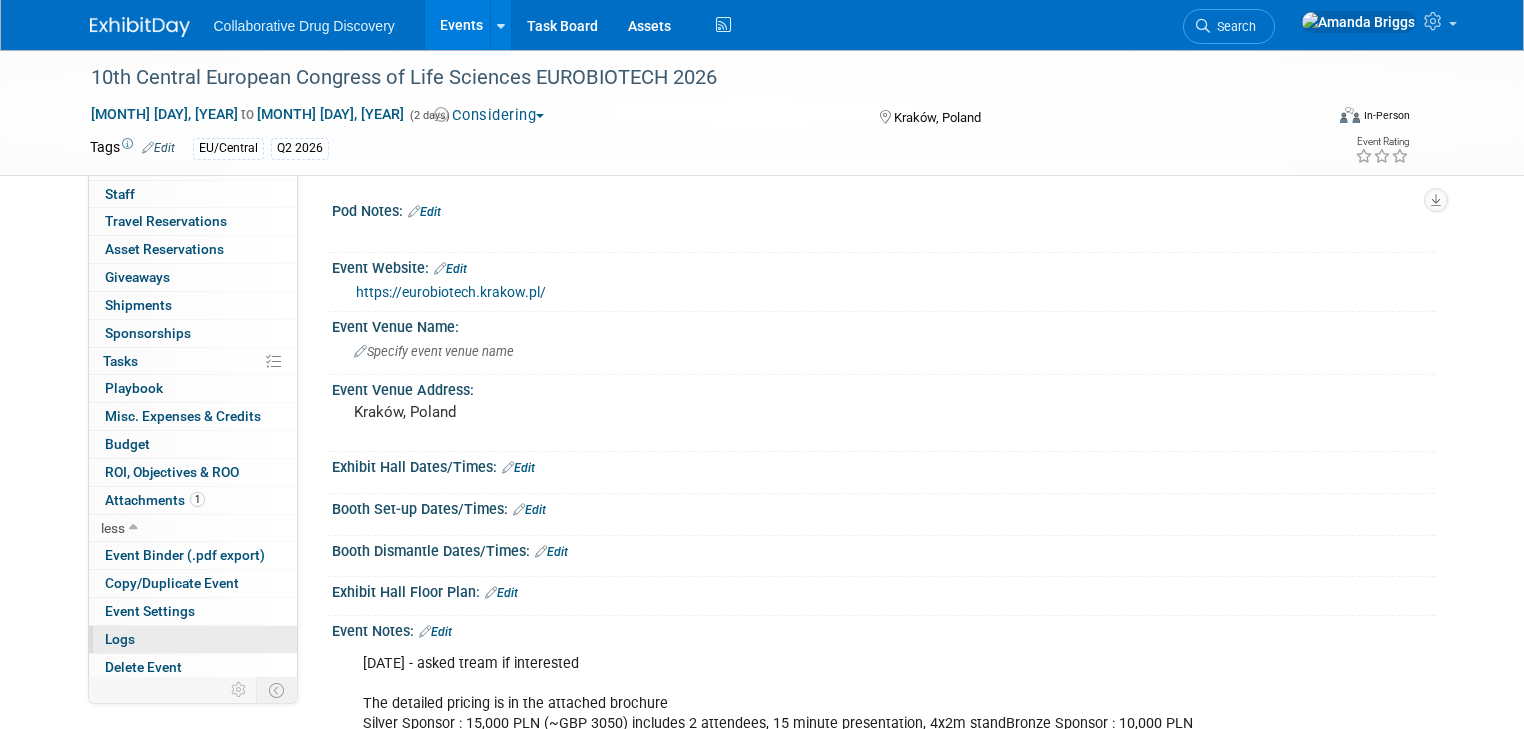 click on "Logs" at bounding box center (193, 639) 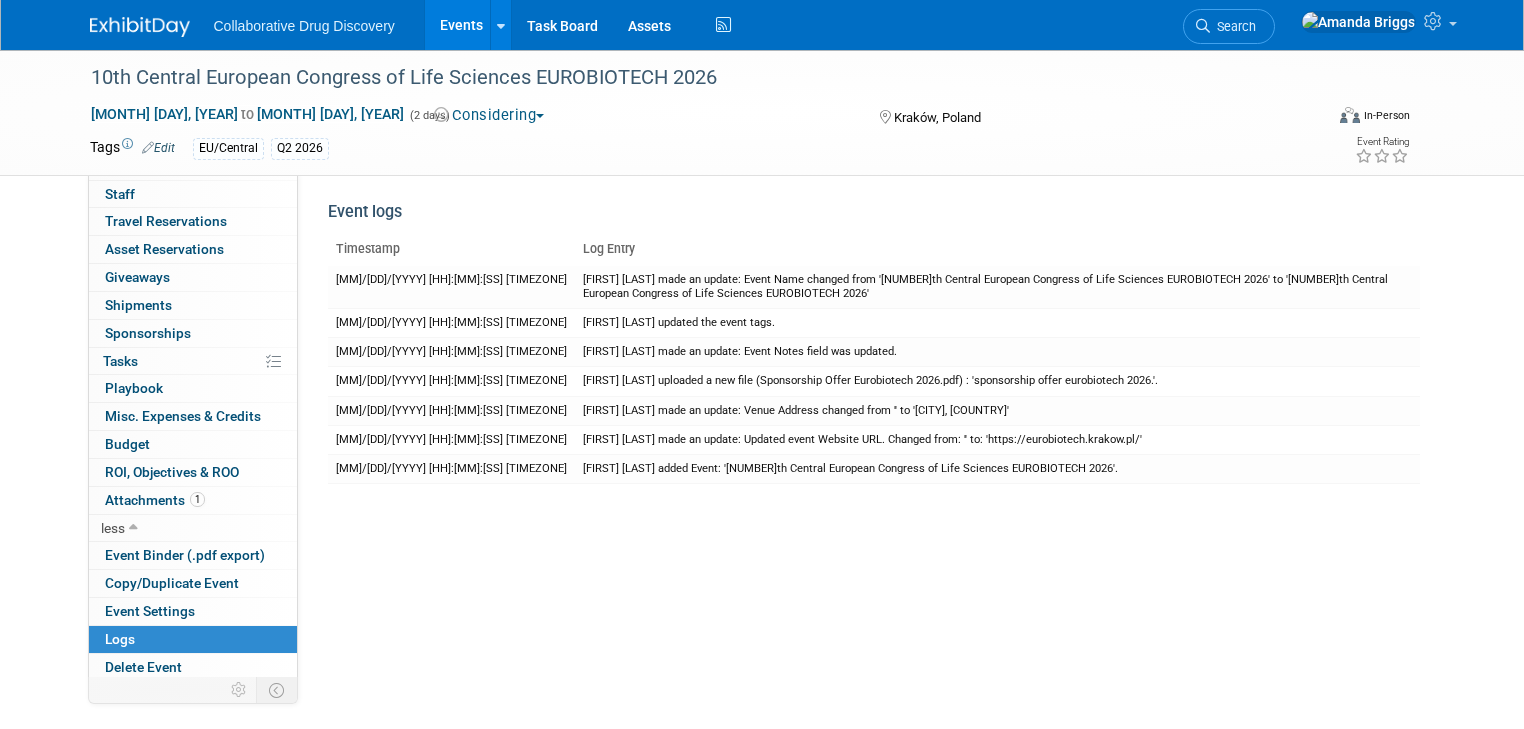 scroll, scrollTop: 0, scrollLeft: 0, axis: both 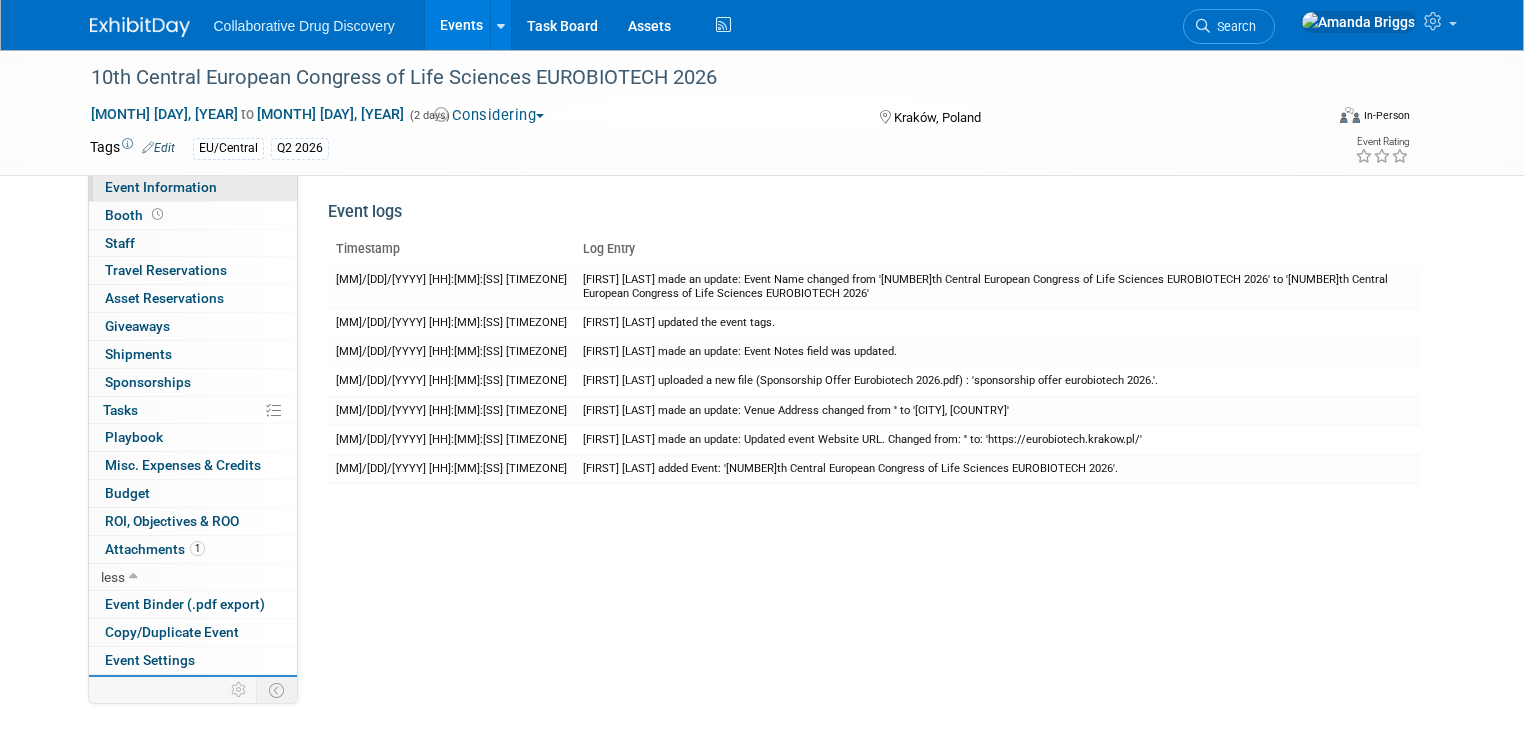 click on "Event Information" at bounding box center [161, 187] 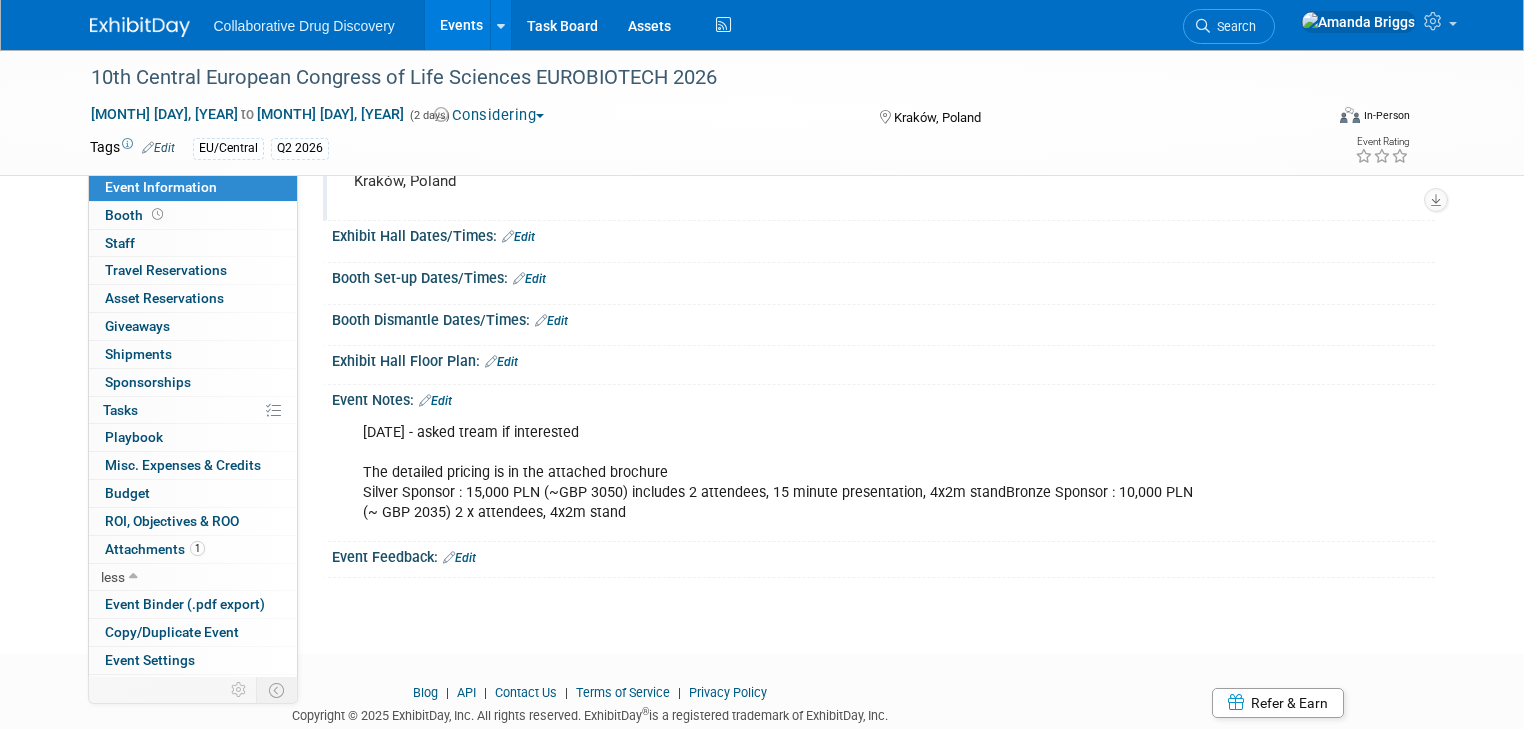 scroll, scrollTop: 240, scrollLeft: 0, axis: vertical 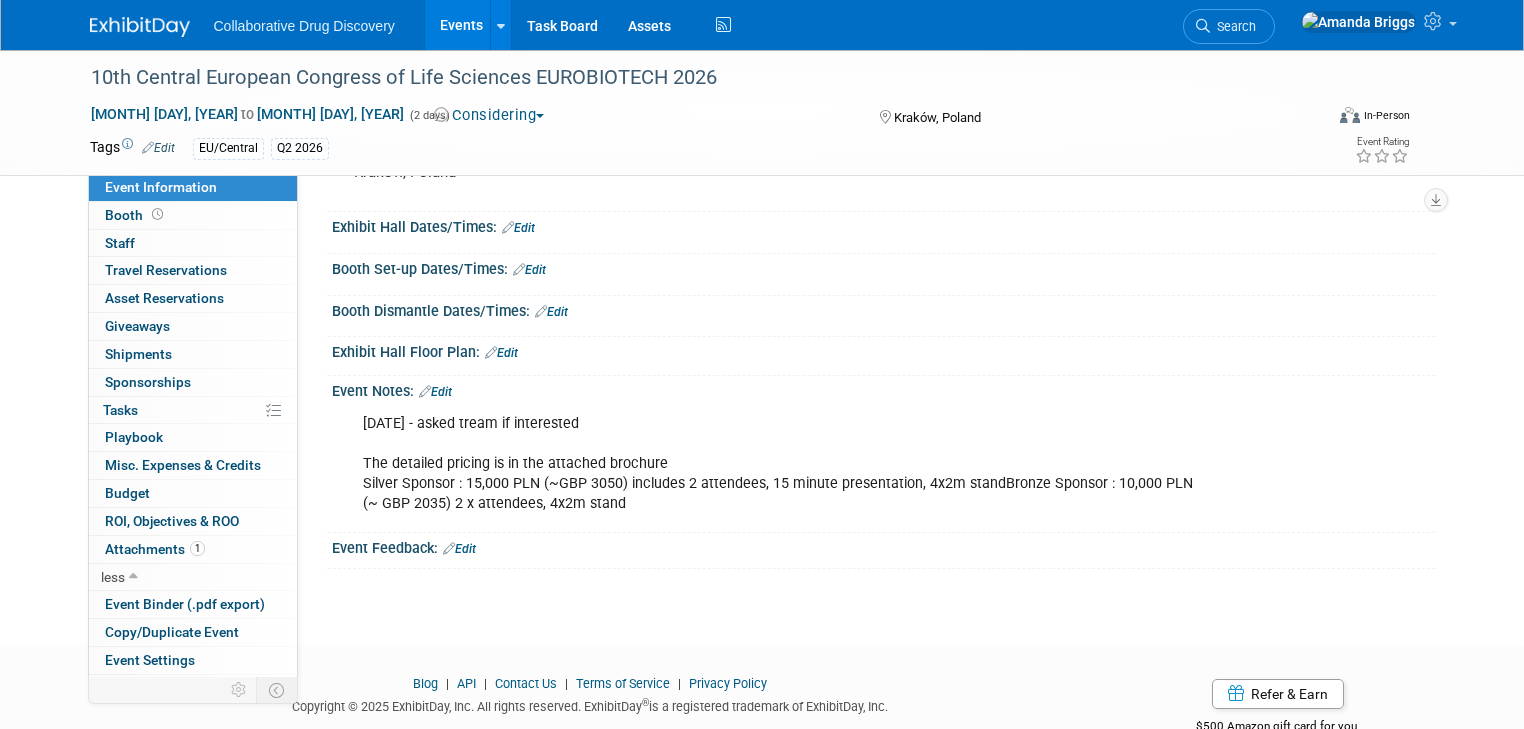 click on "Event Notes:
Edit" at bounding box center [883, 389] 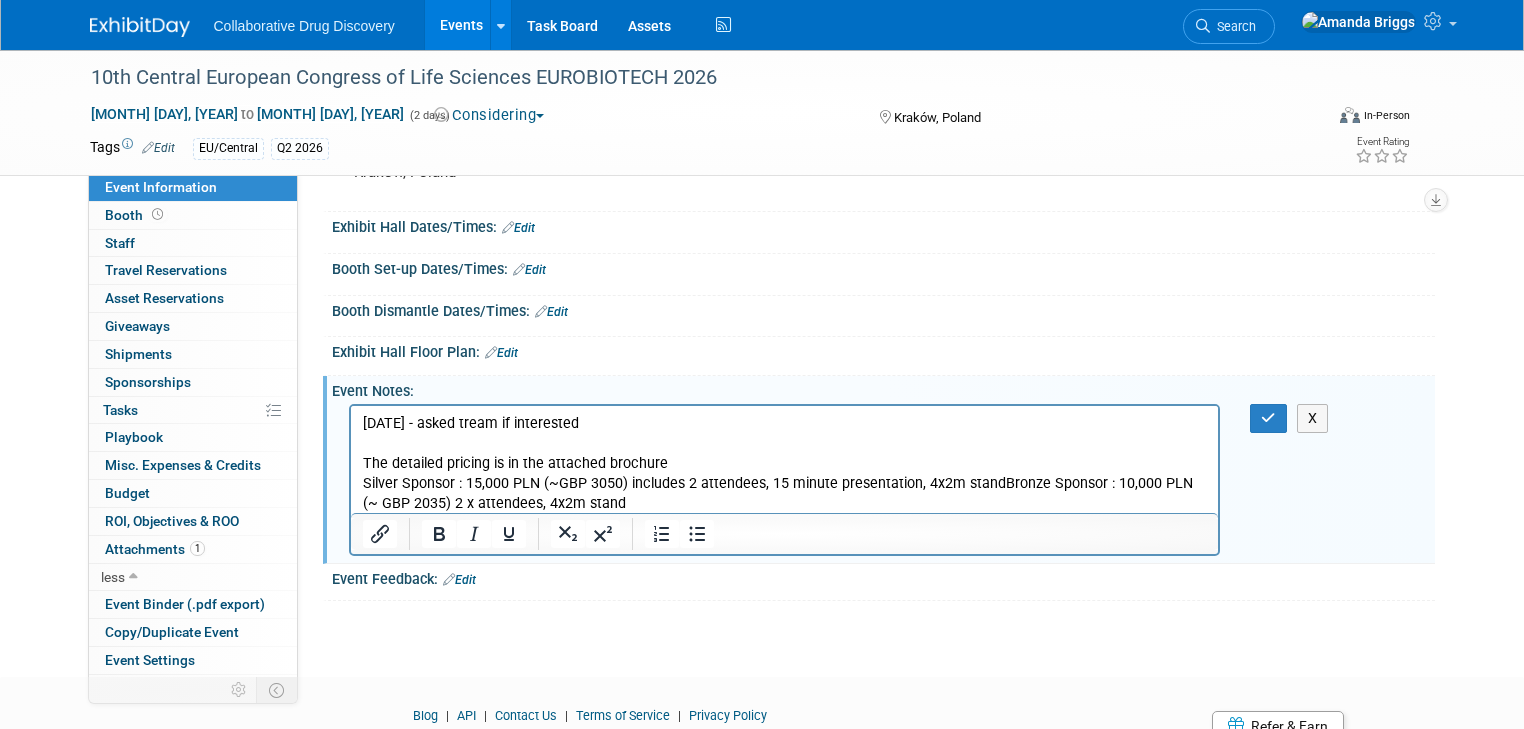 scroll, scrollTop: 0, scrollLeft: 0, axis: both 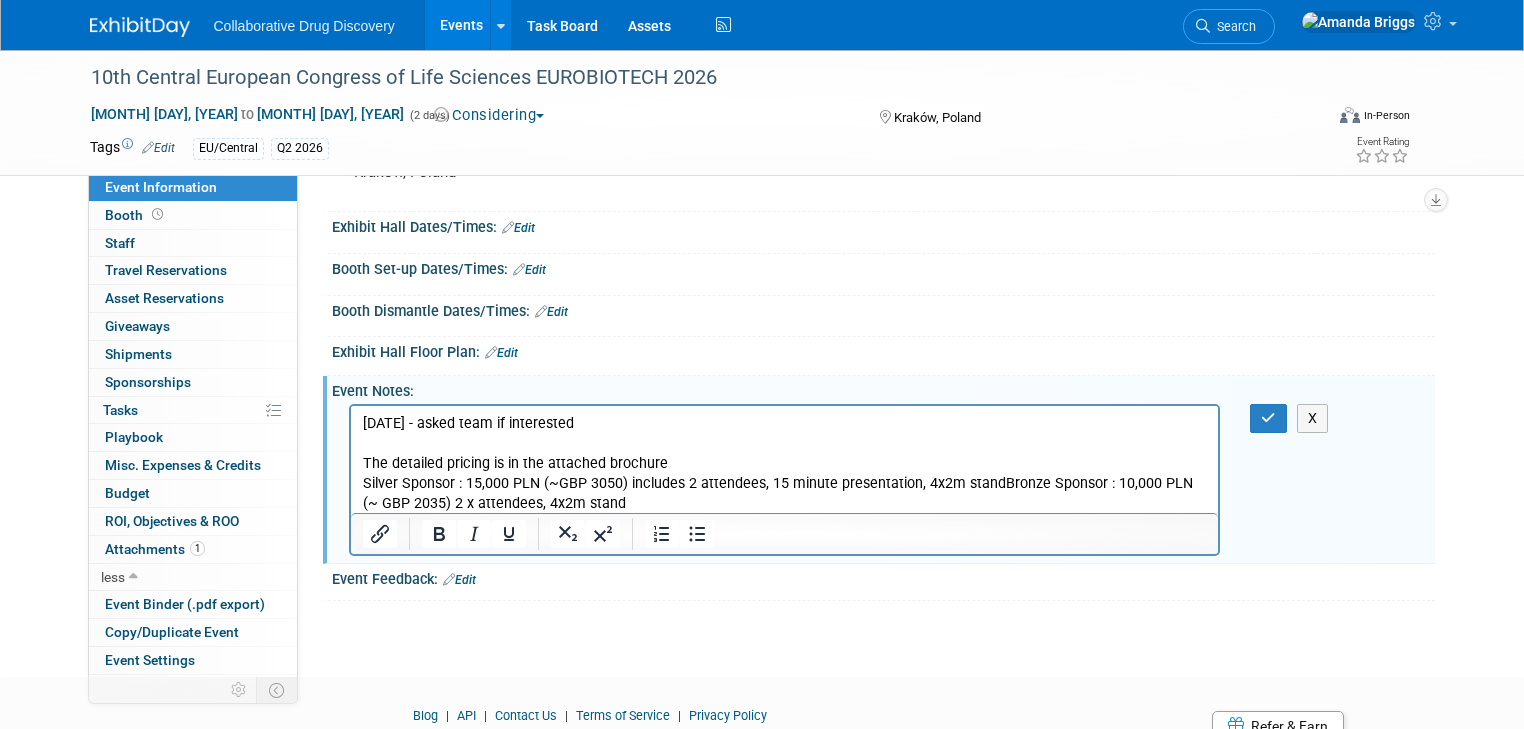 click on "14JUL2025 - asked team if interested  The detailed pricing is in the attached brochure  Silver Sponsor : 15,000 PLN (~GBP 3050) includes 2 attendees, 15 minute presentation, 4x2m standBronze Sponsor : 10,000 PLN (~ GBP 2035) 2 x attendees, 4x2m stand" at bounding box center [784, 464] 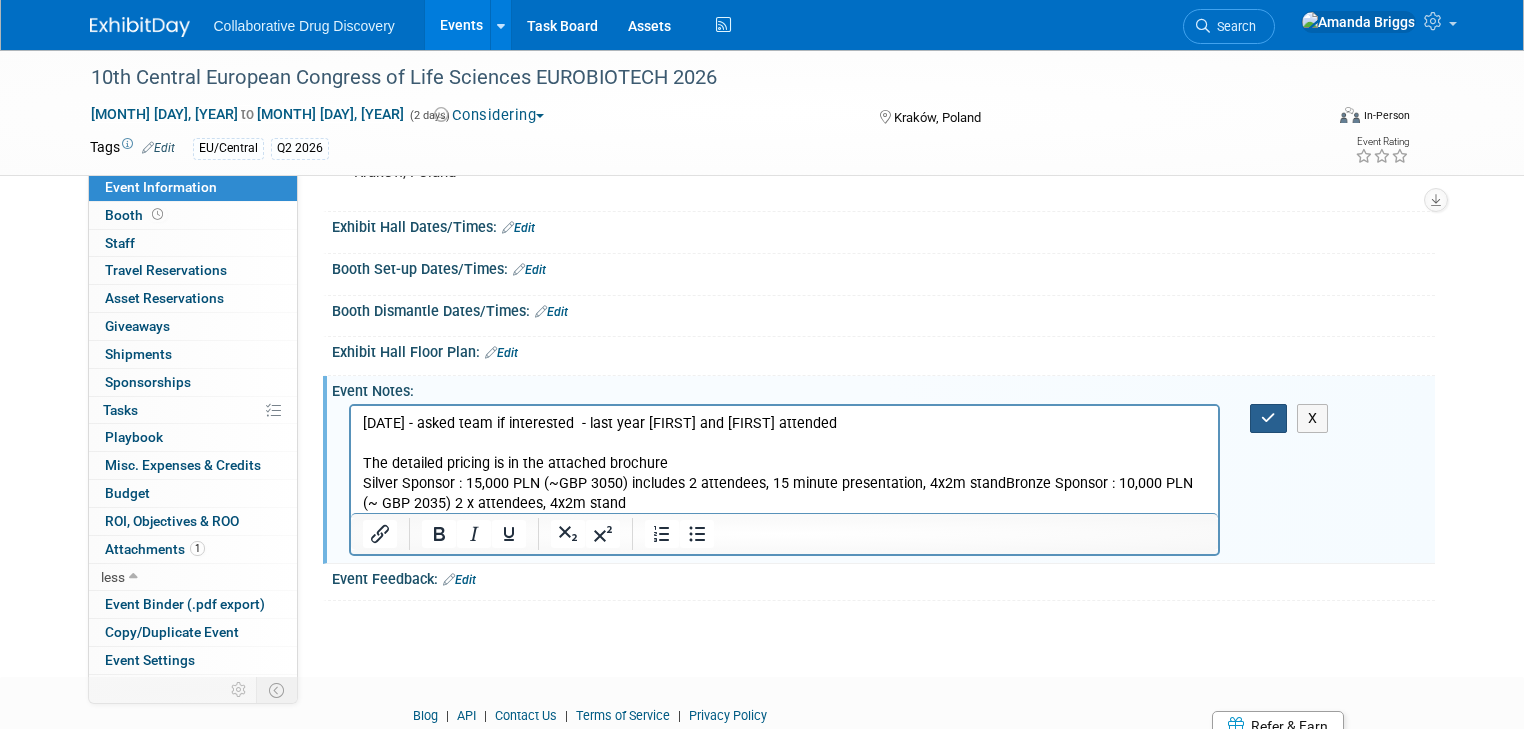 click at bounding box center [1268, 418] 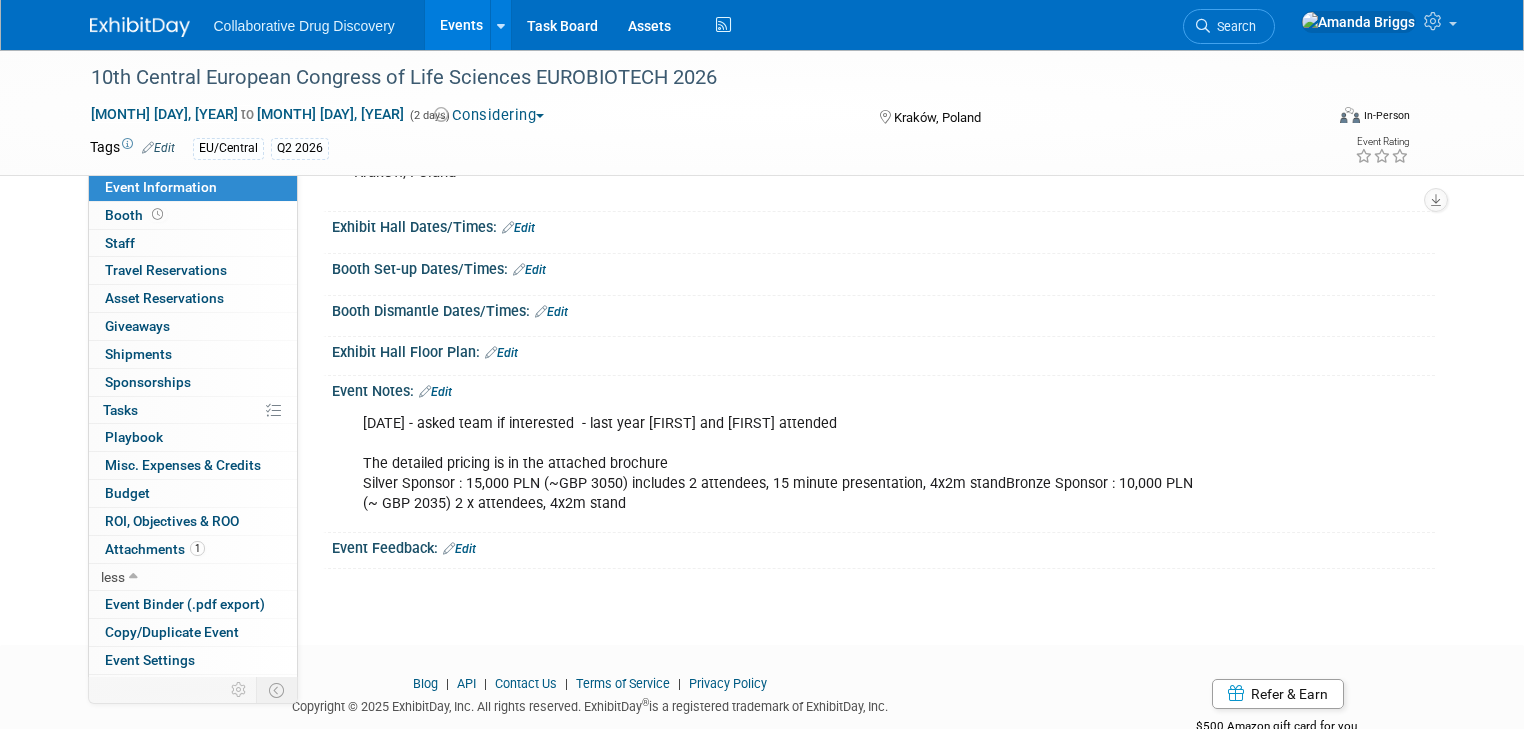 click on "Events" at bounding box center [461, 25] 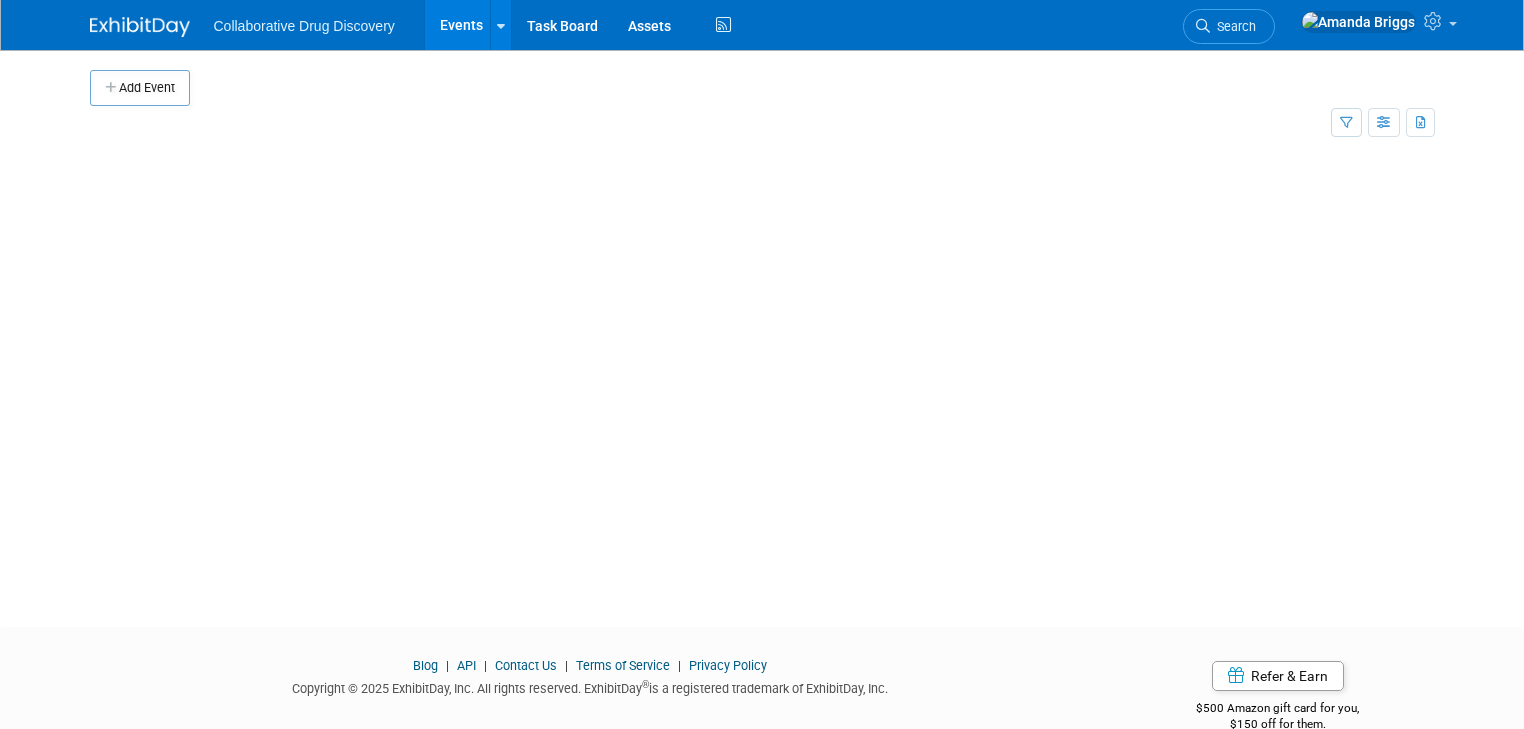 scroll, scrollTop: 0, scrollLeft: 0, axis: both 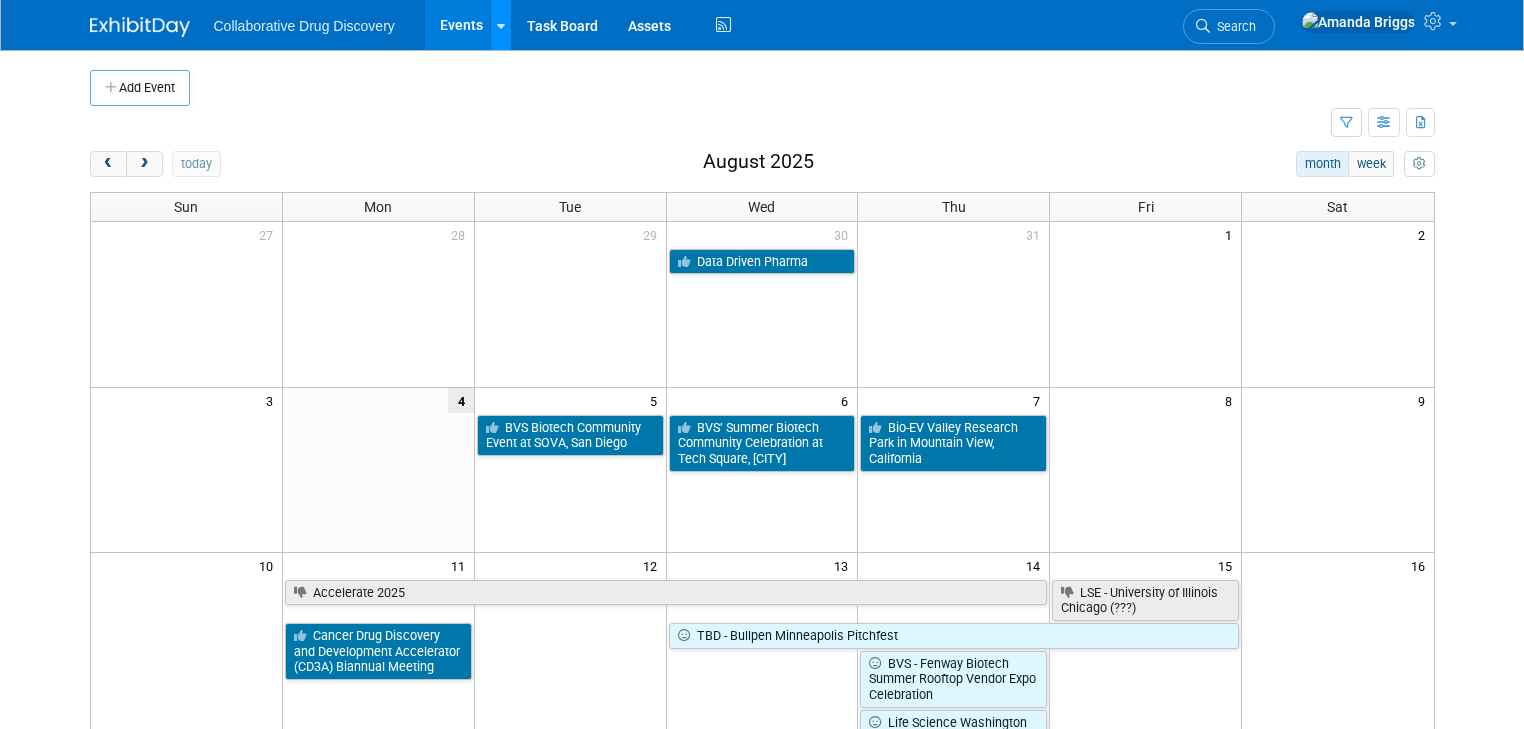 click at bounding box center [500, 25] 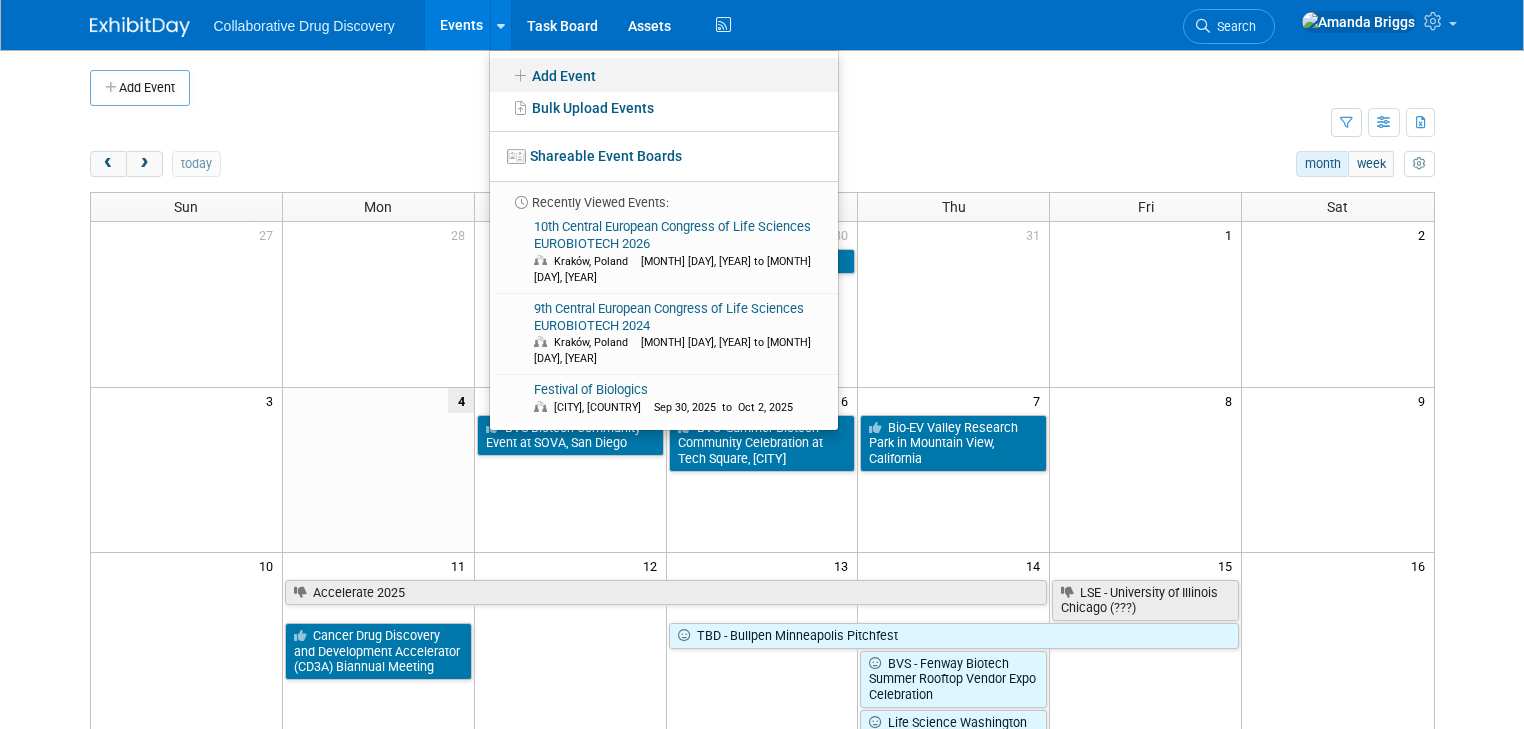 click on "Add Event" at bounding box center (664, 75) 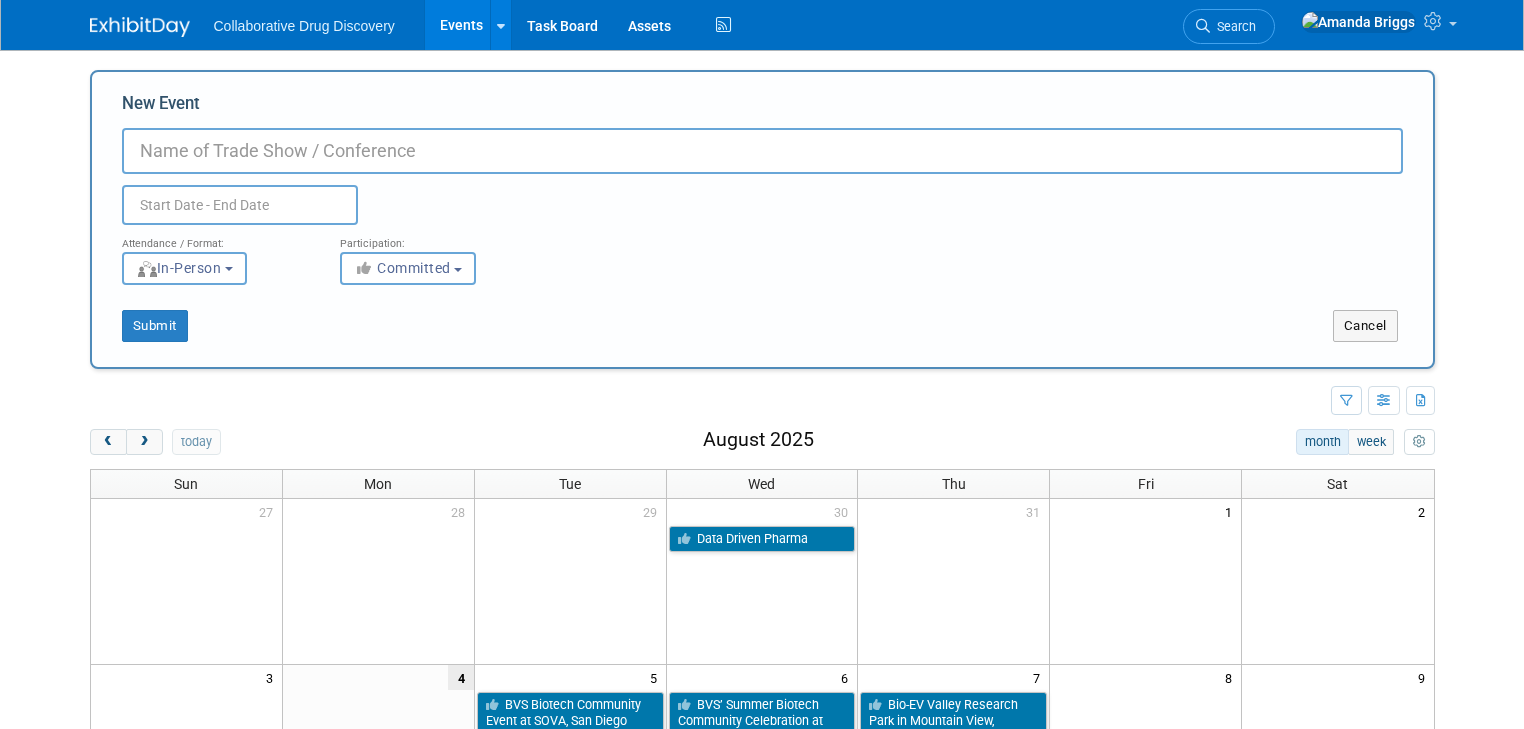 click on "New Event" at bounding box center (762, 151) 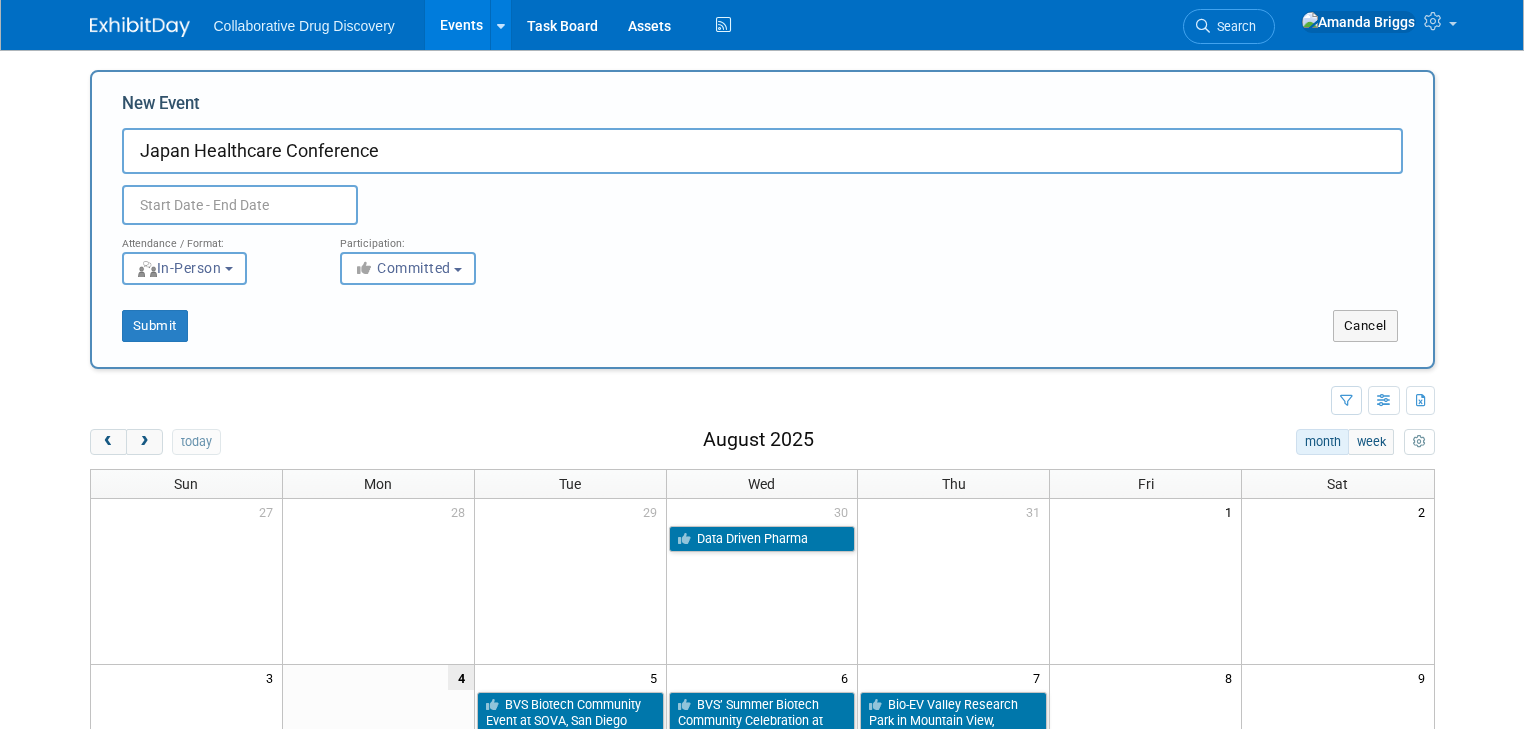 type on "Japan Healthcare Conference" 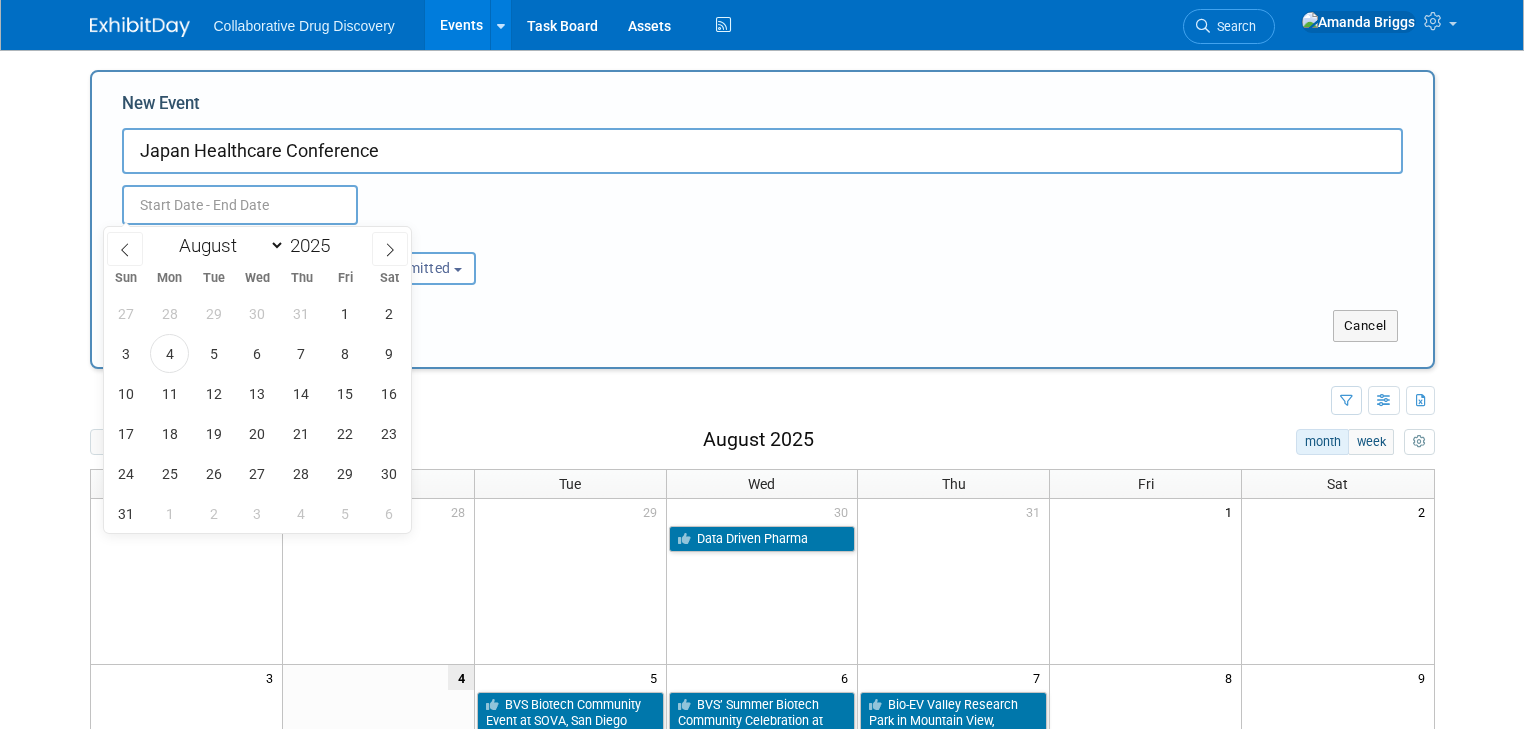 click at bounding box center [240, 205] 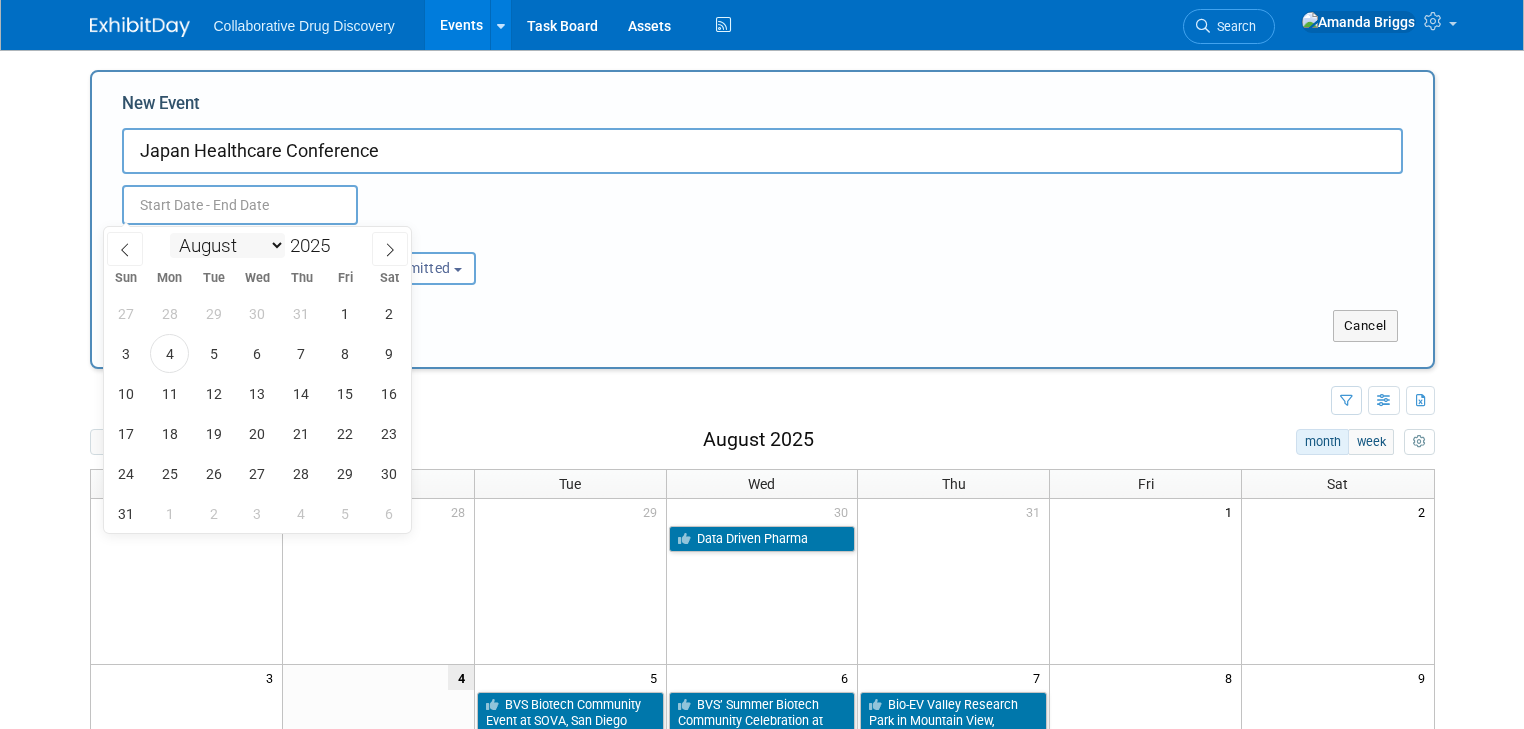 click on "January February March April May June July August September October November December" at bounding box center (227, 245) 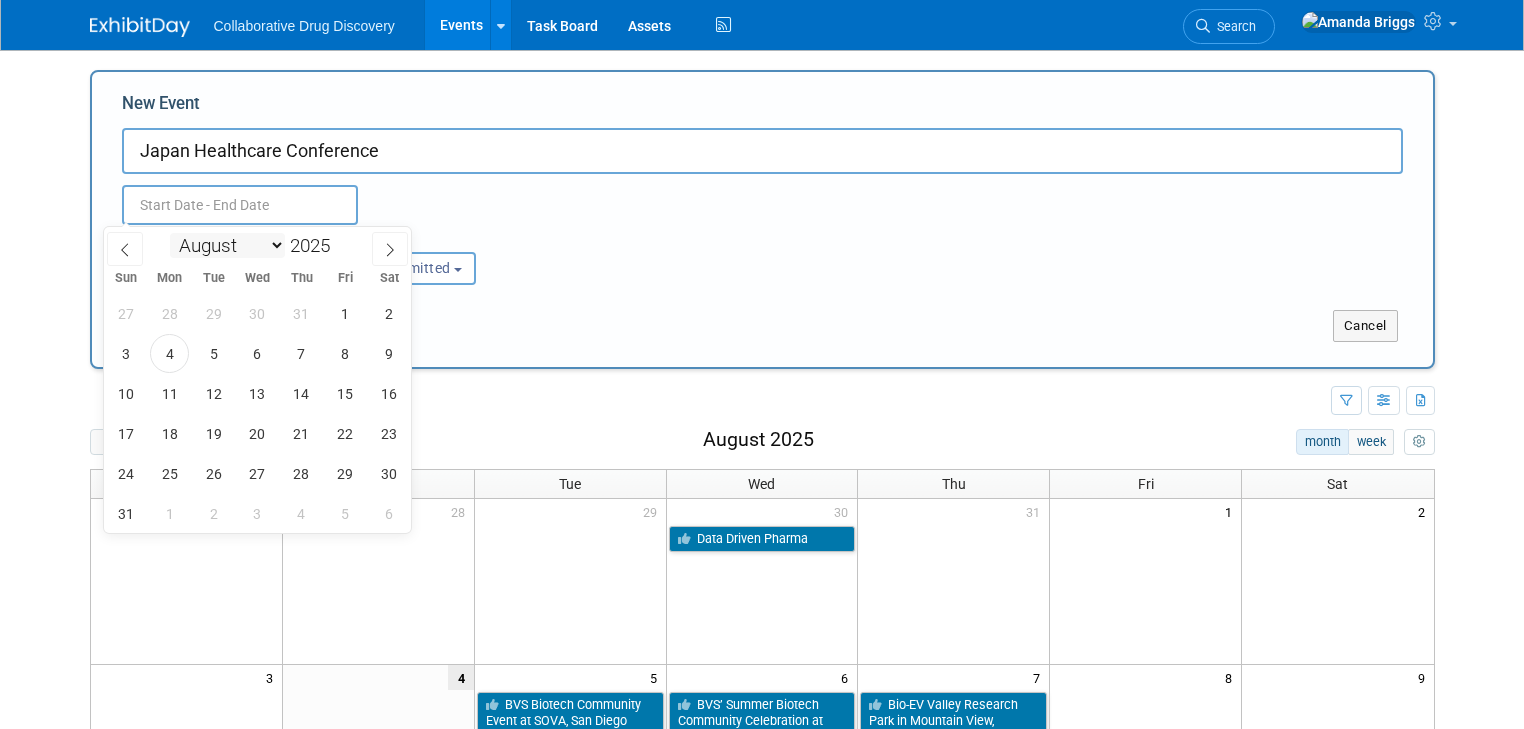 select on "8" 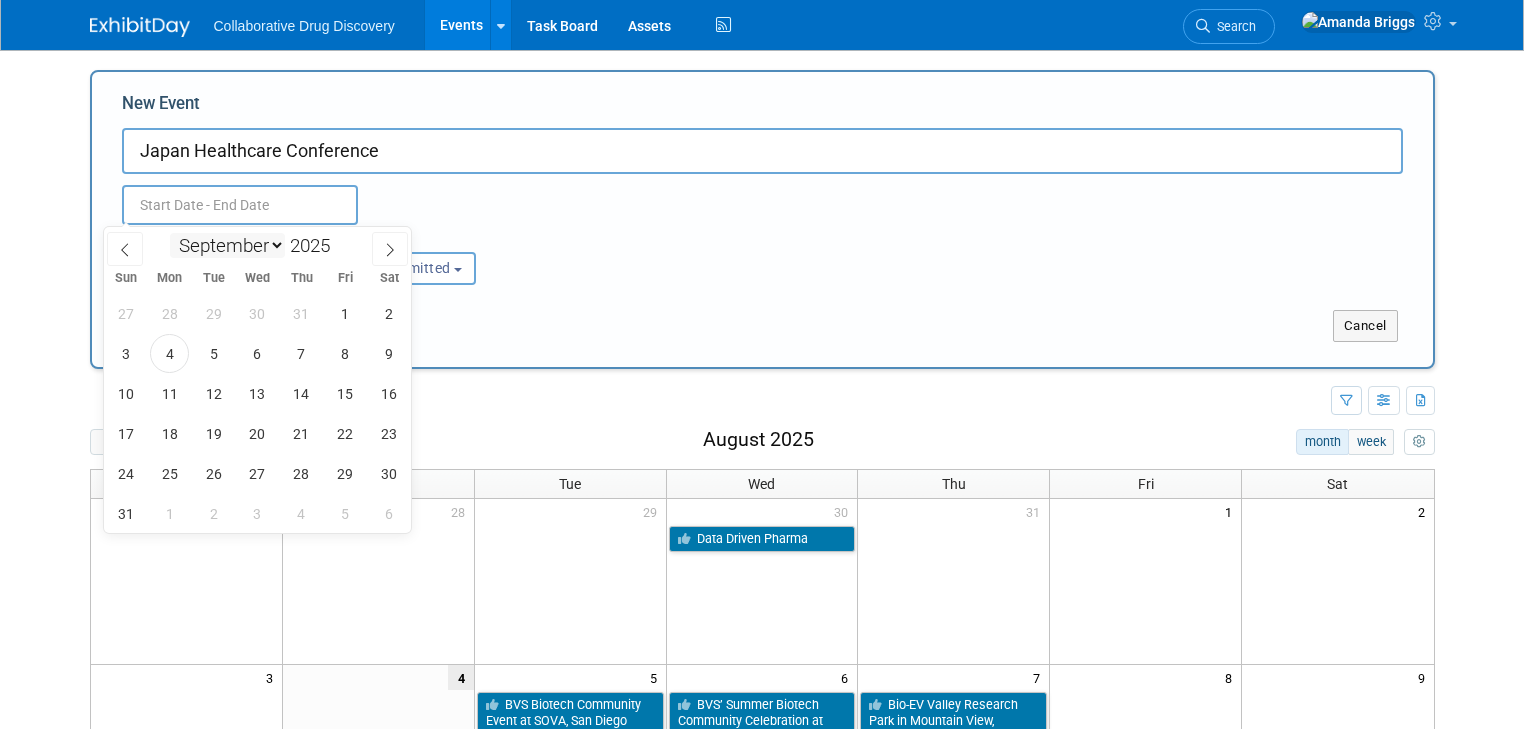 click on "January February March April May June July August September October November December" at bounding box center (227, 245) 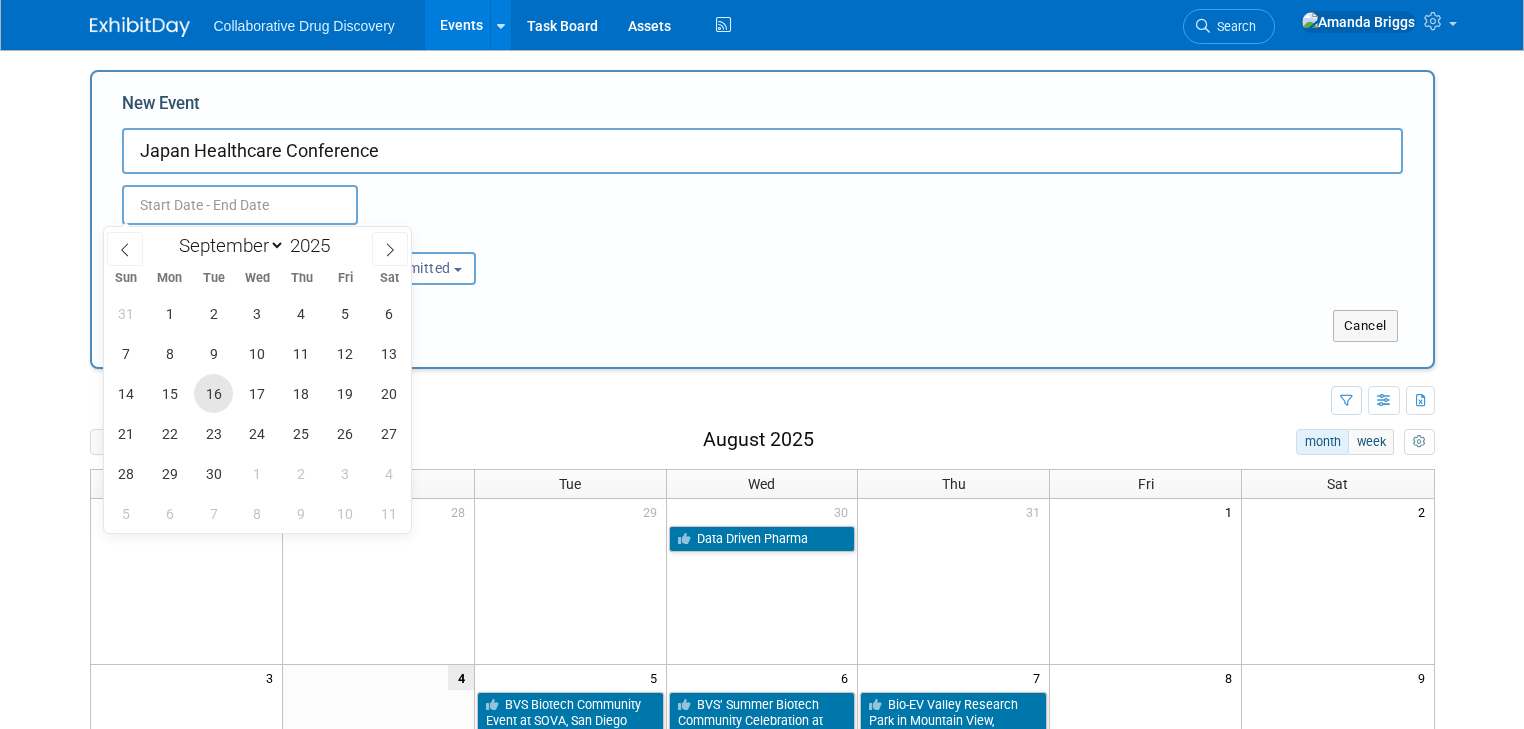 click on "16" at bounding box center [213, 393] 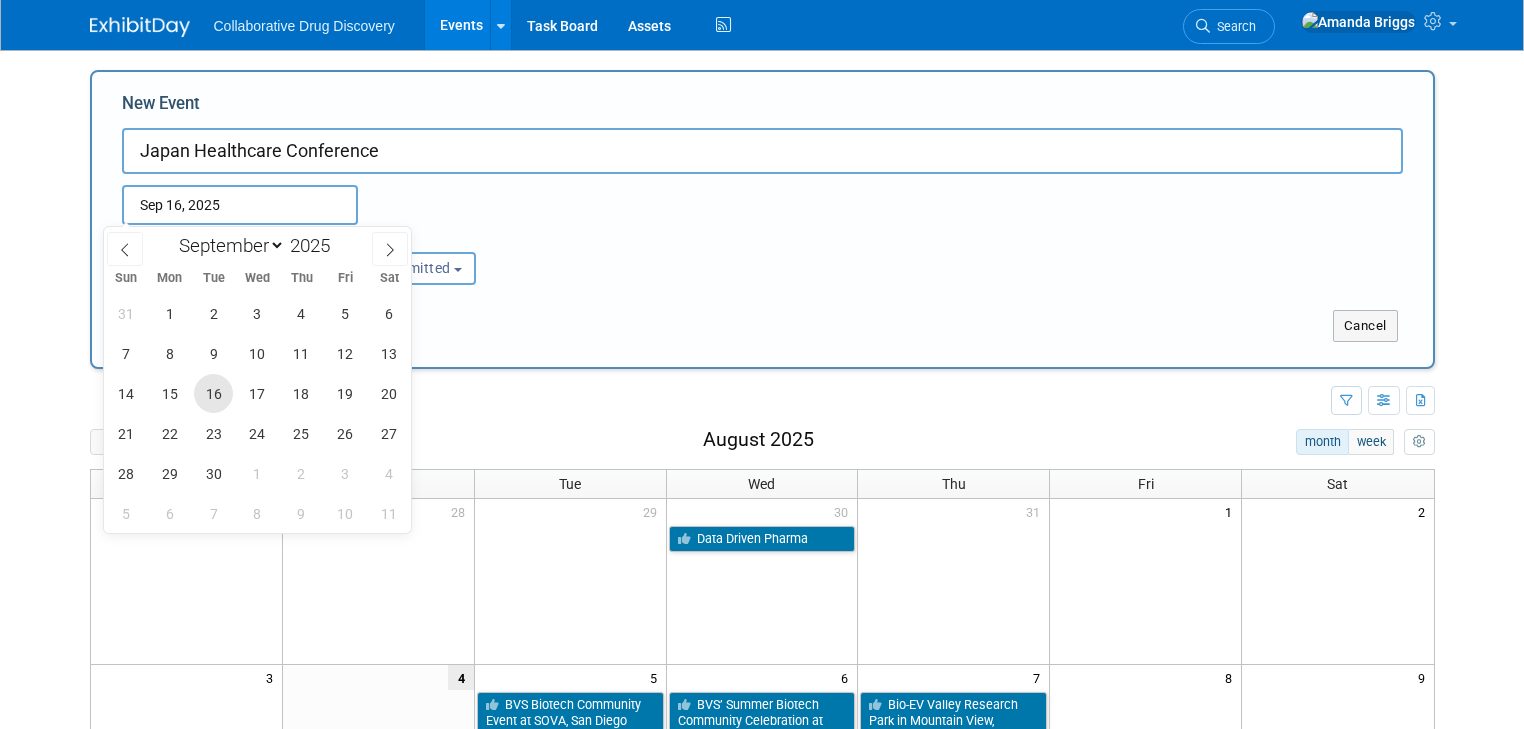 type on "Sep 16, 2025 to Sep 16, 2025" 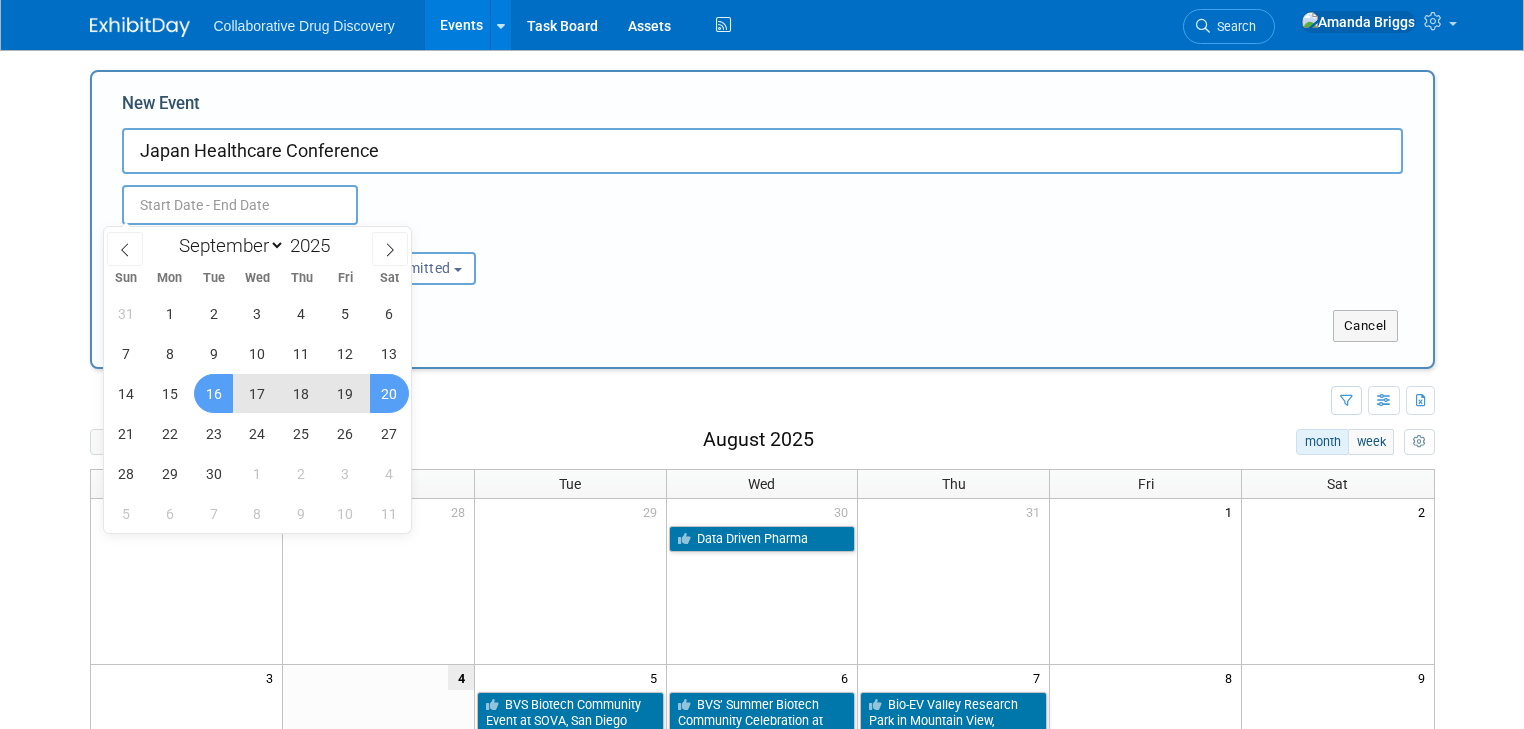 type on "Sep 16, 2025 to Sep 16, 2025" 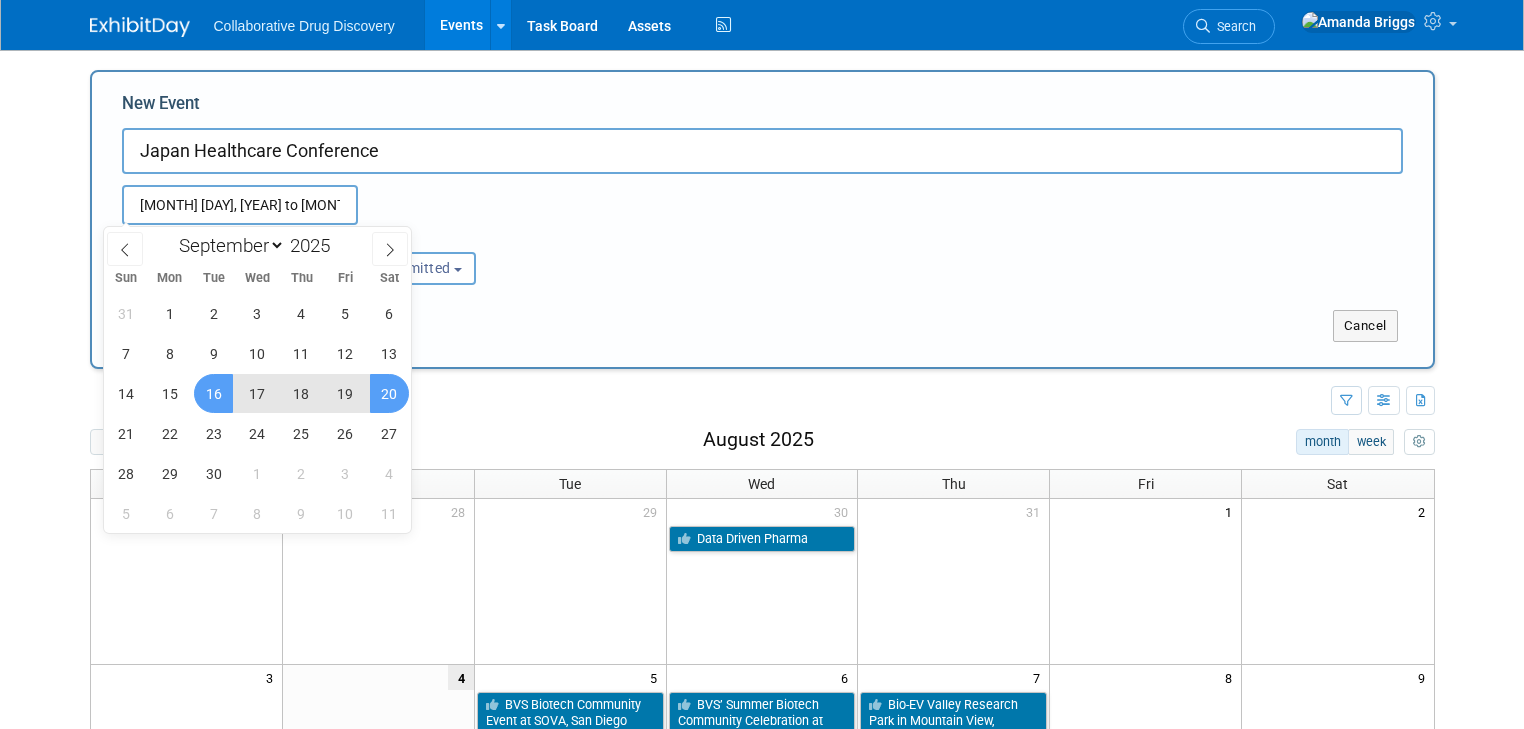 click on "Submit" at bounding box center [371, 326] 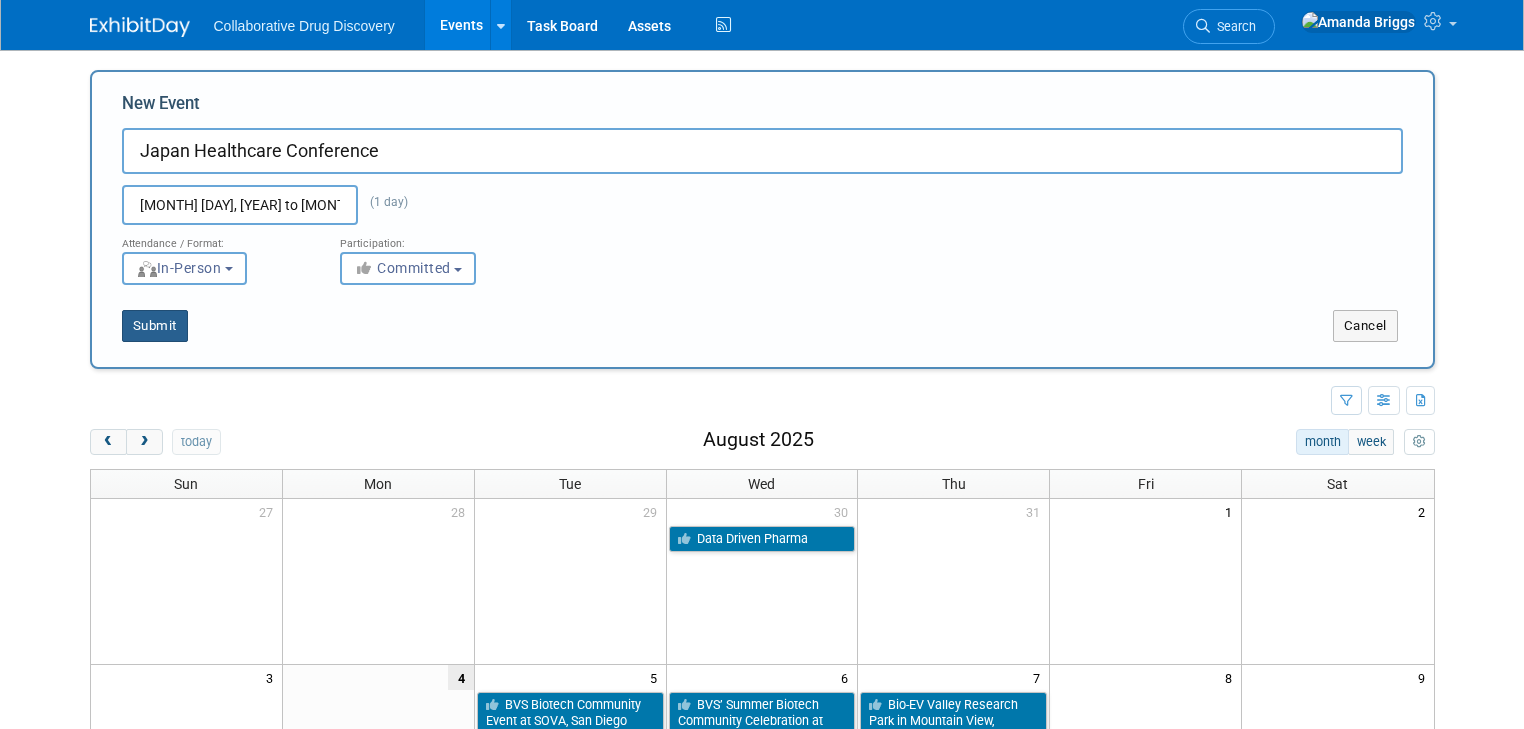 click on "Submit" at bounding box center [155, 326] 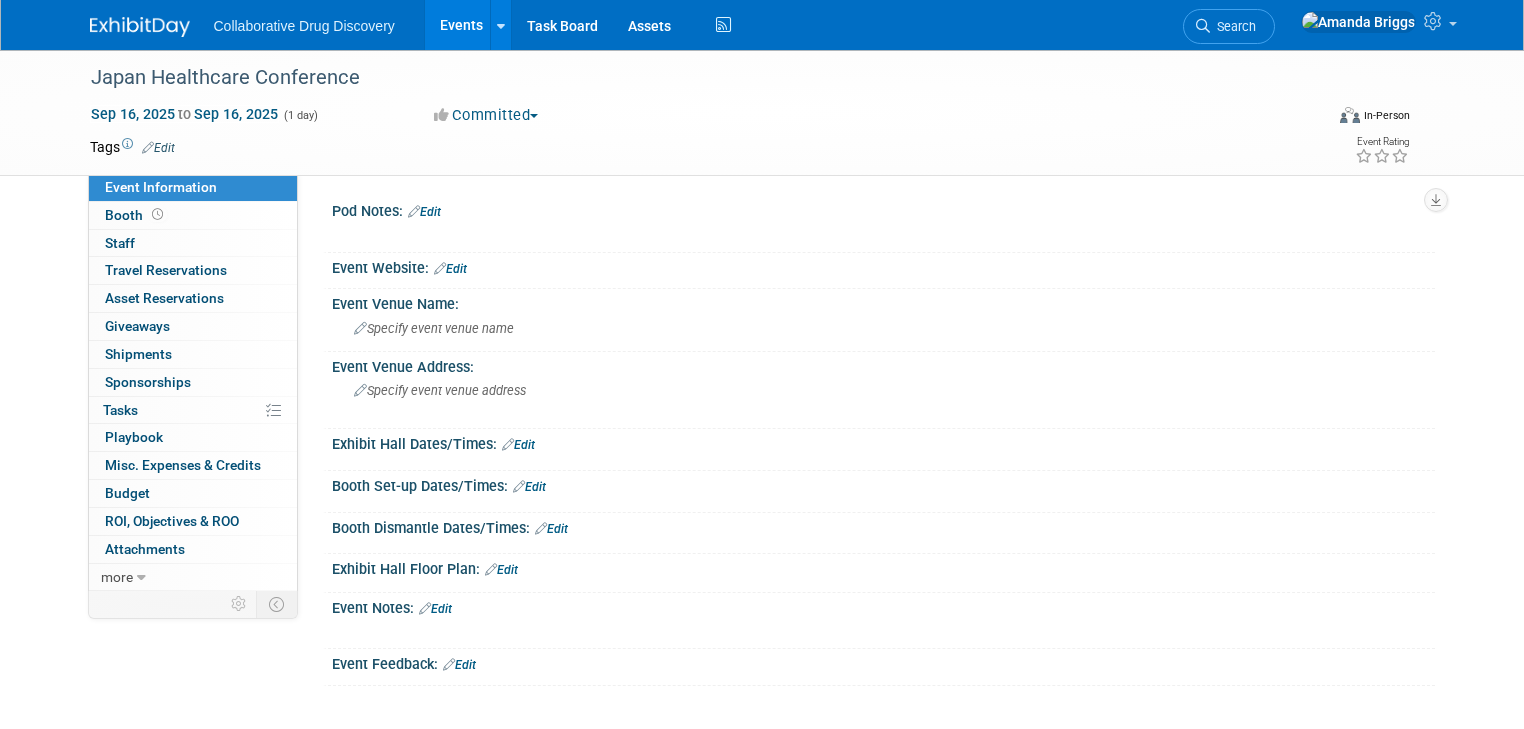 scroll, scrollTop: 0, scrollLeft: 0, axis: both 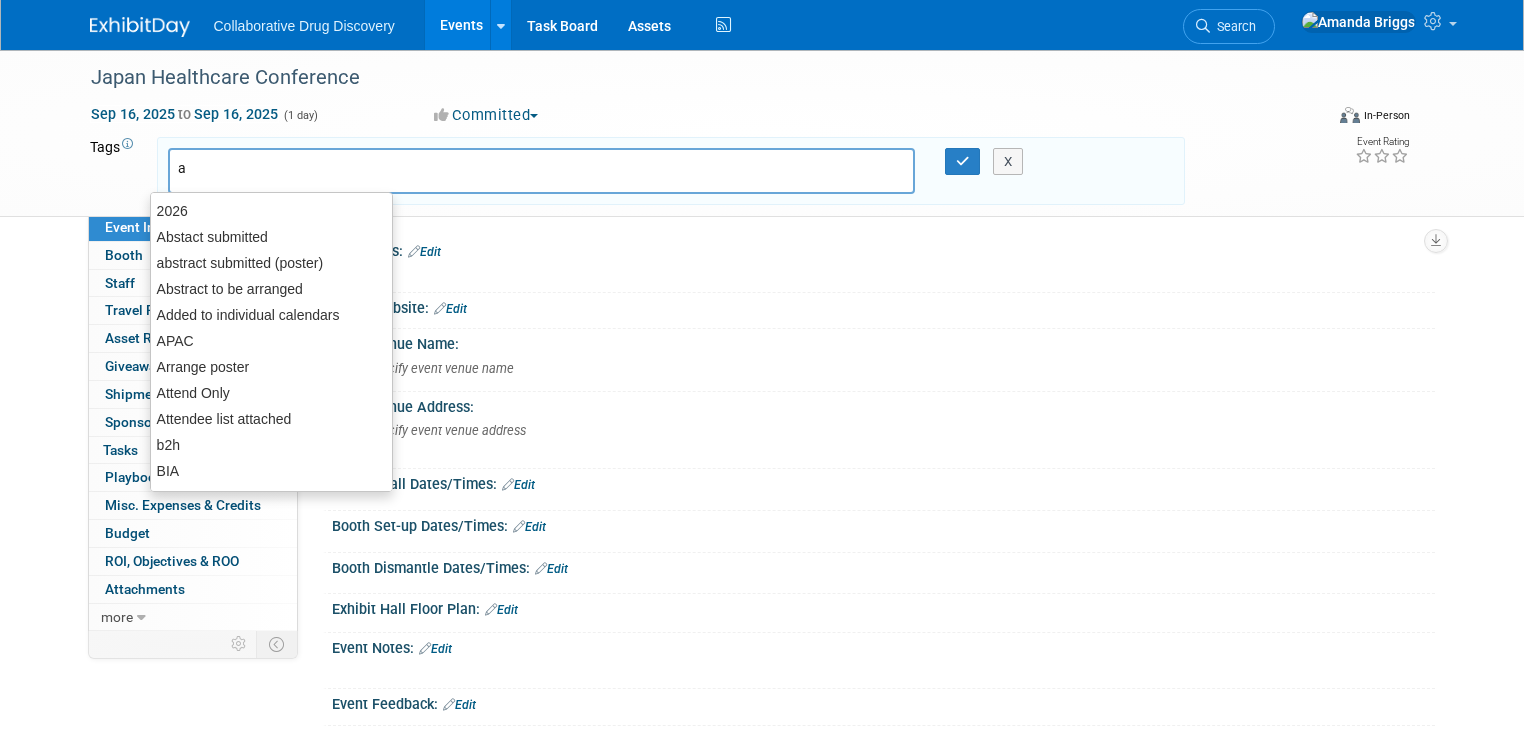 type on "ap" 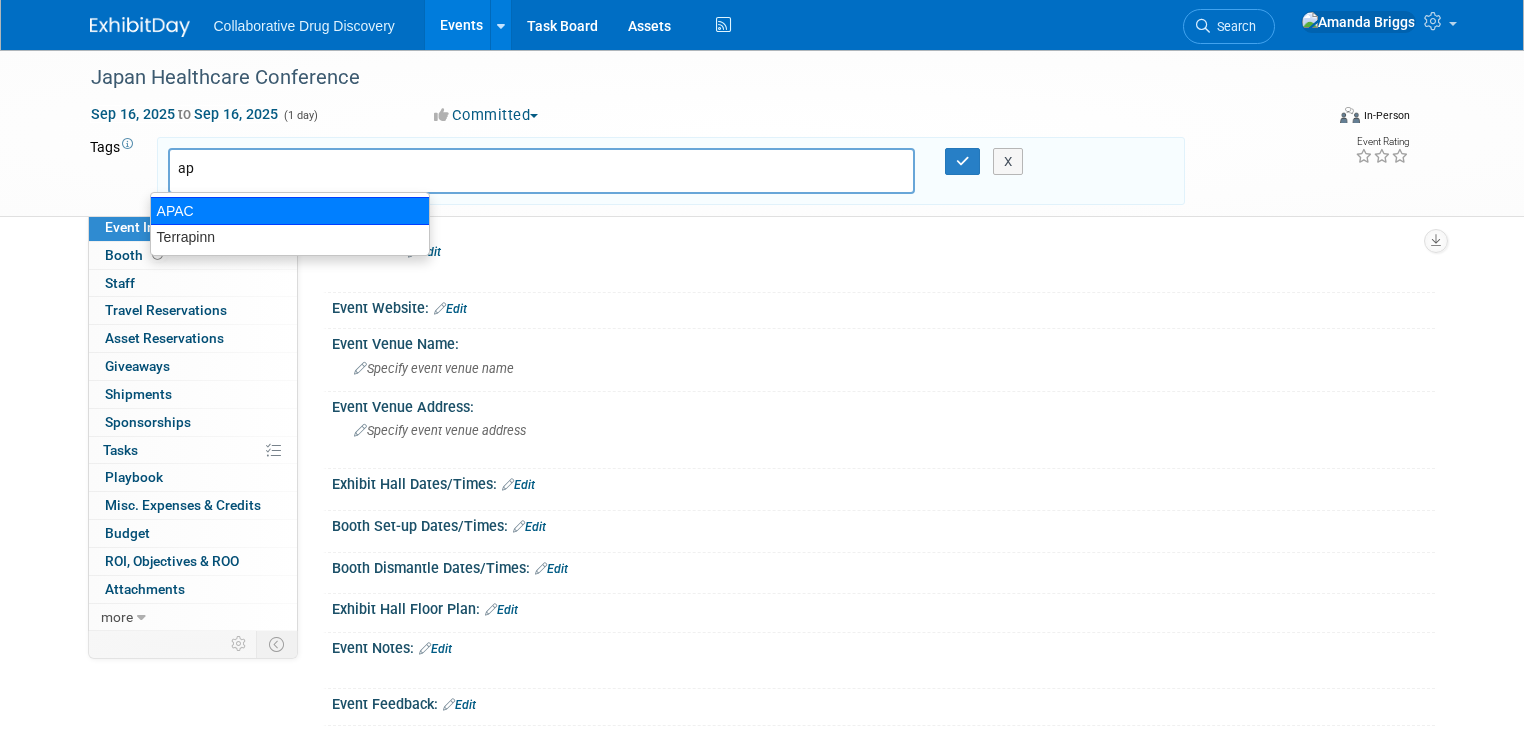 click on "APAC" at bounding box center (290, 211) 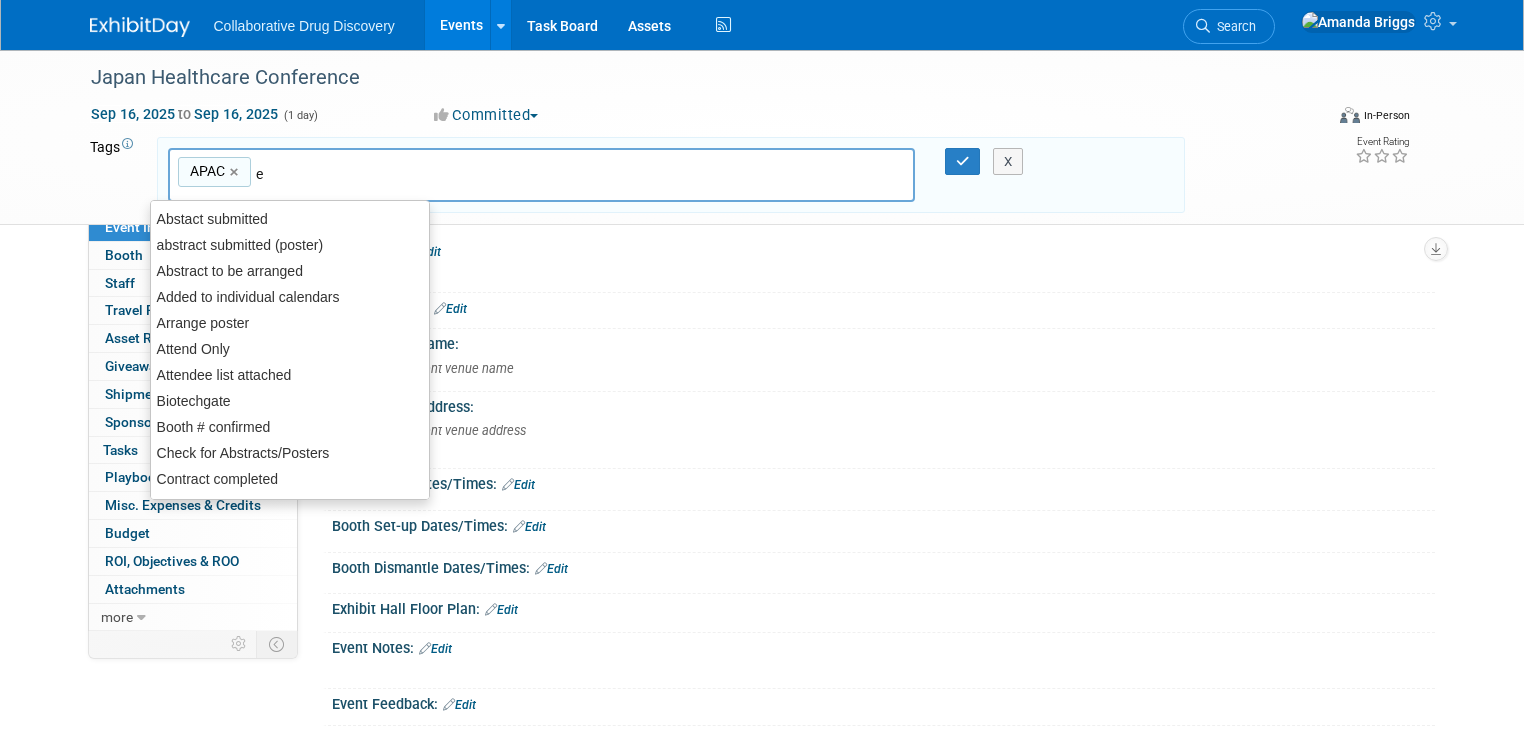 type on "eu" 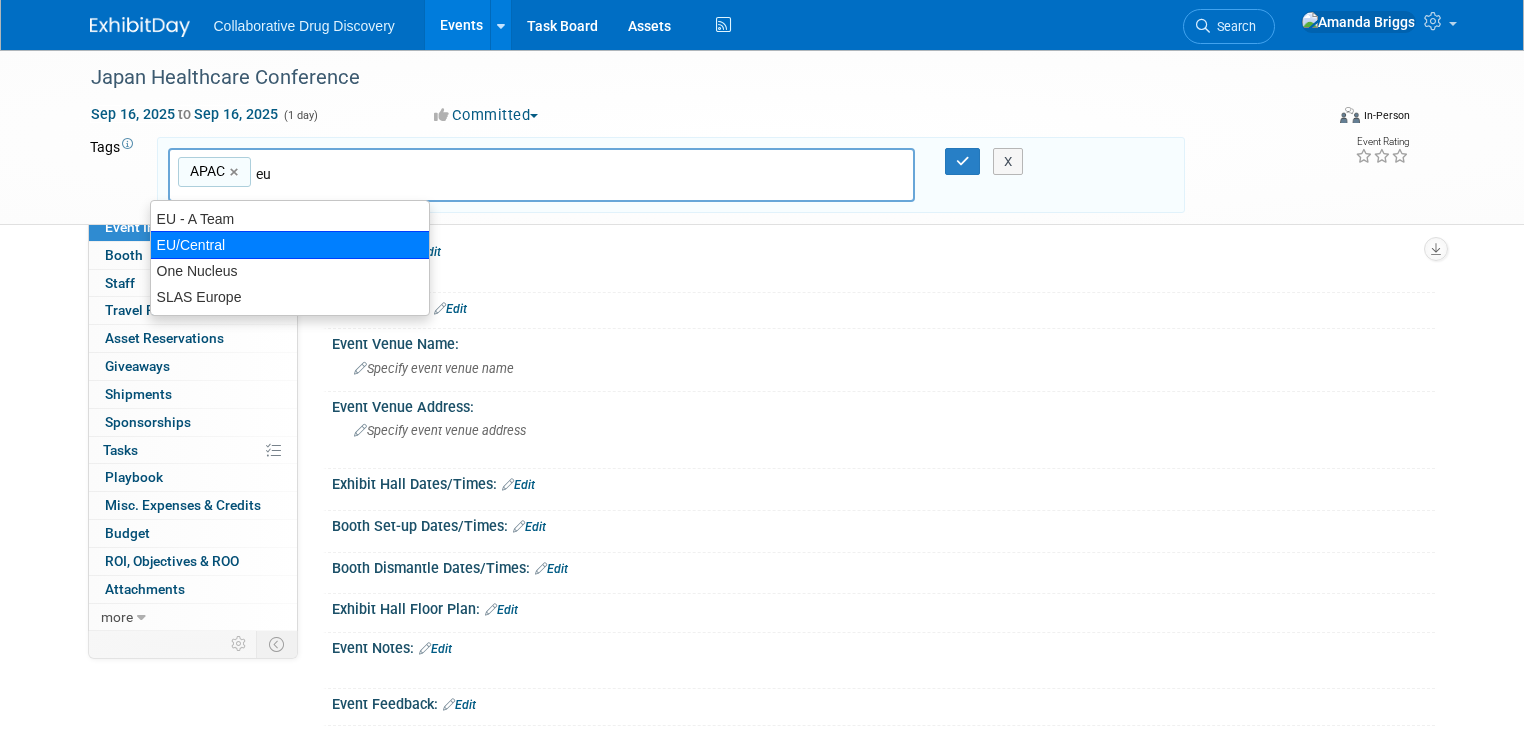 click on "EU/Central" at bounding box center (290, 245) 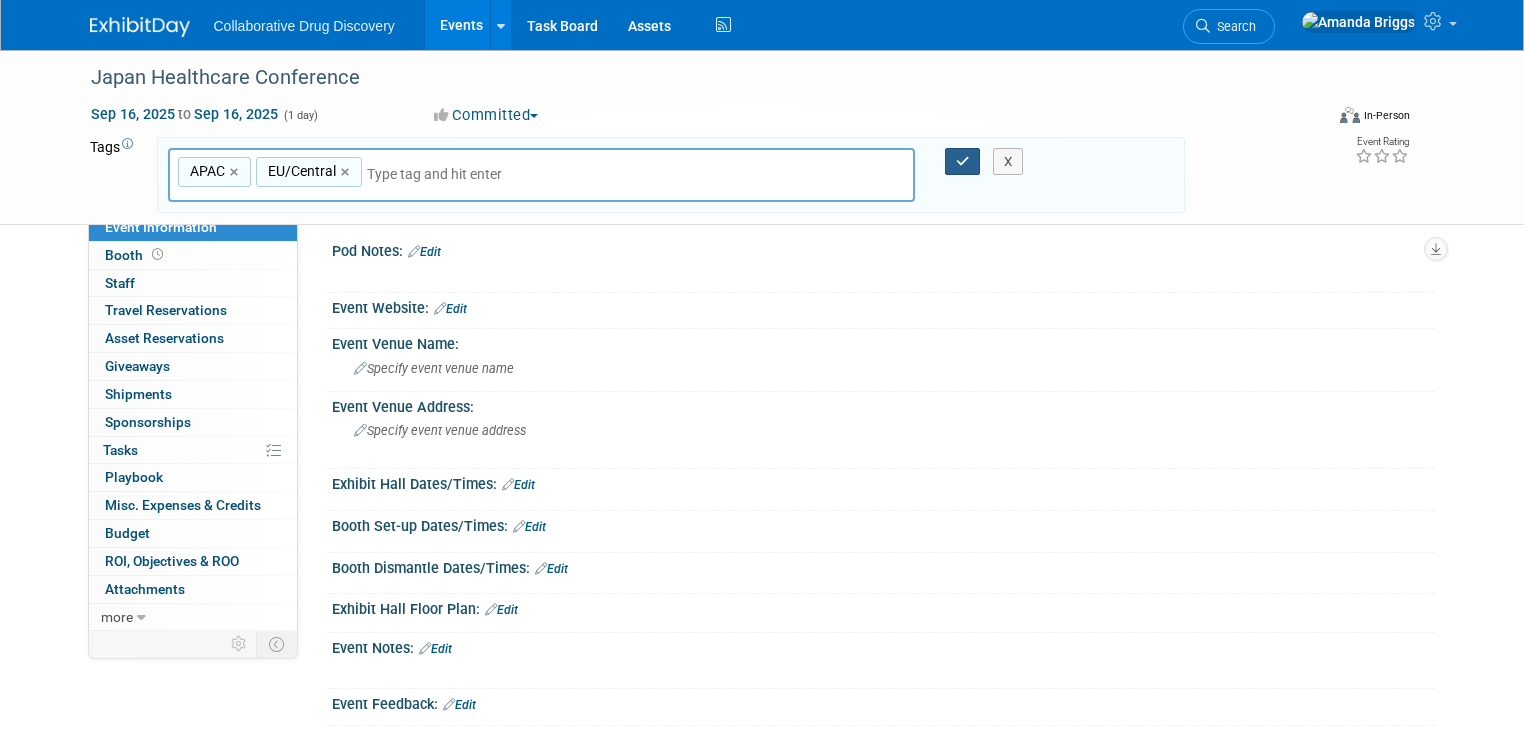 click at bounding box center (963, 161) 